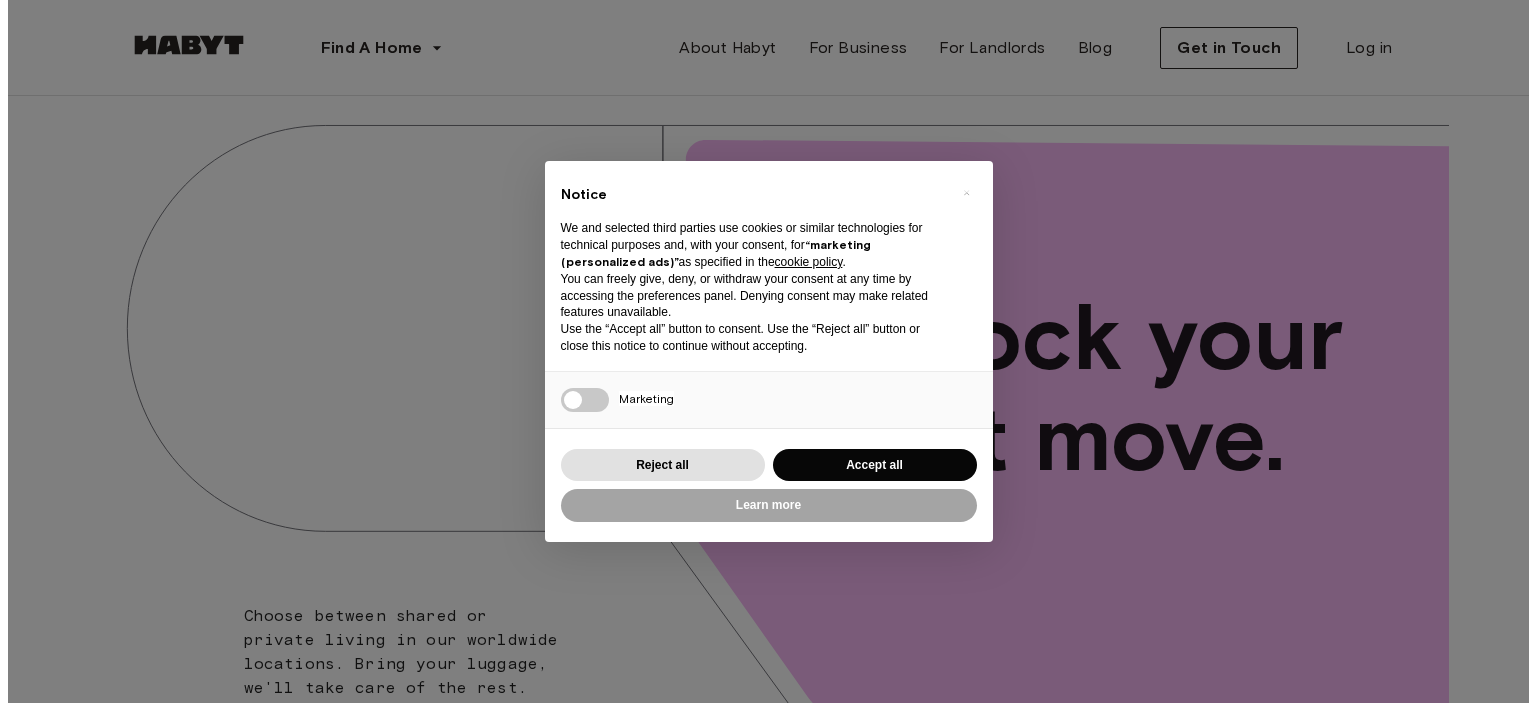 scroll, scrollTop: 0, scrollLeft: 0, axis: both 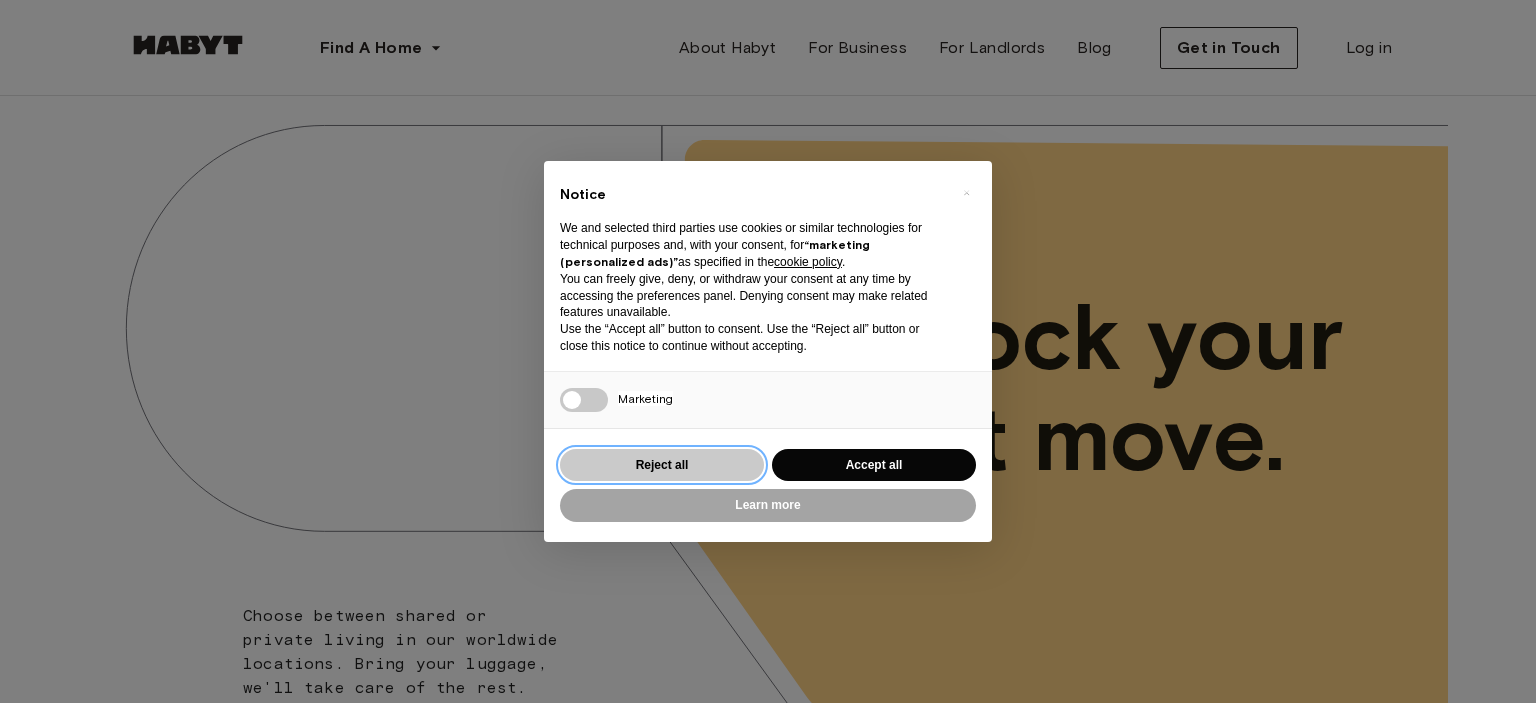 click on "Reject all" at bounding box center (662, 465) 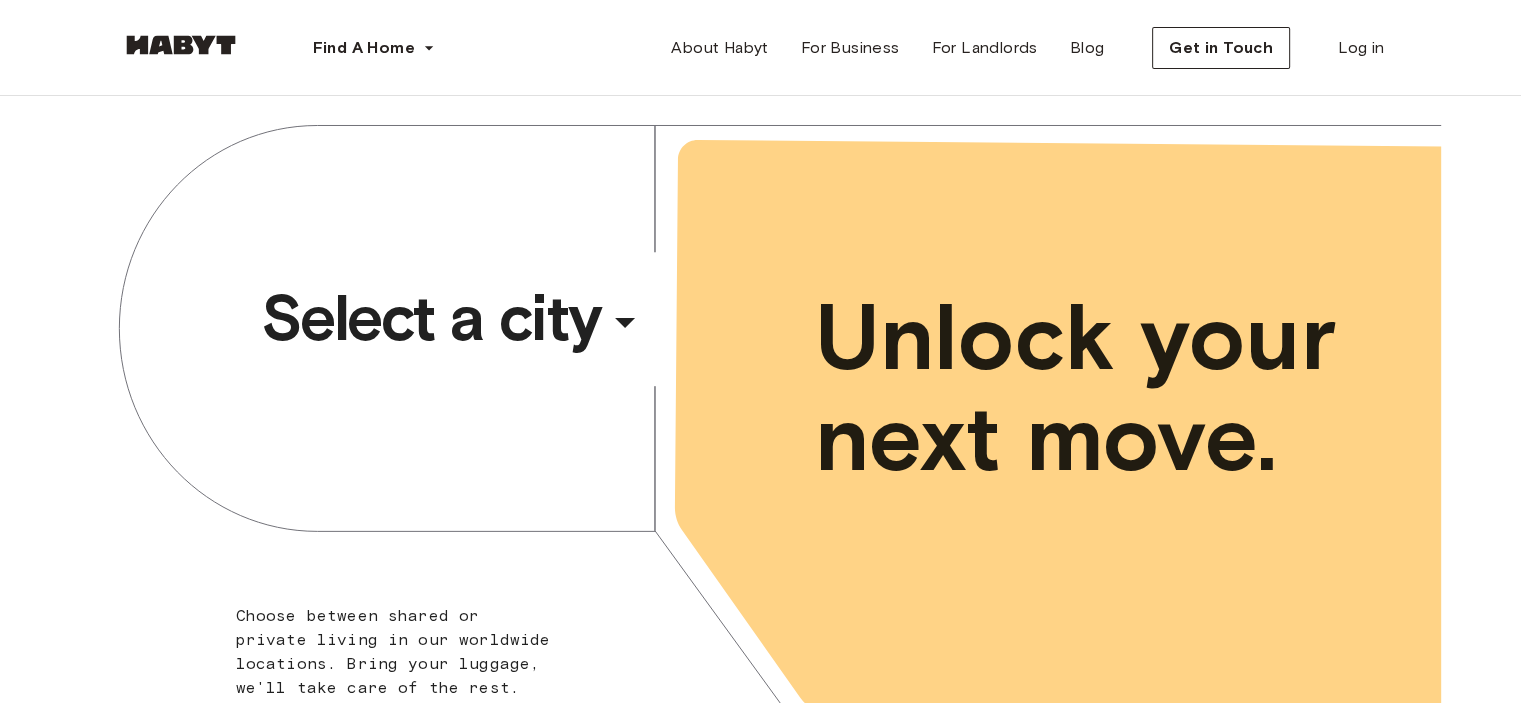 click on "Select a city" at bounding box center [431, 318] 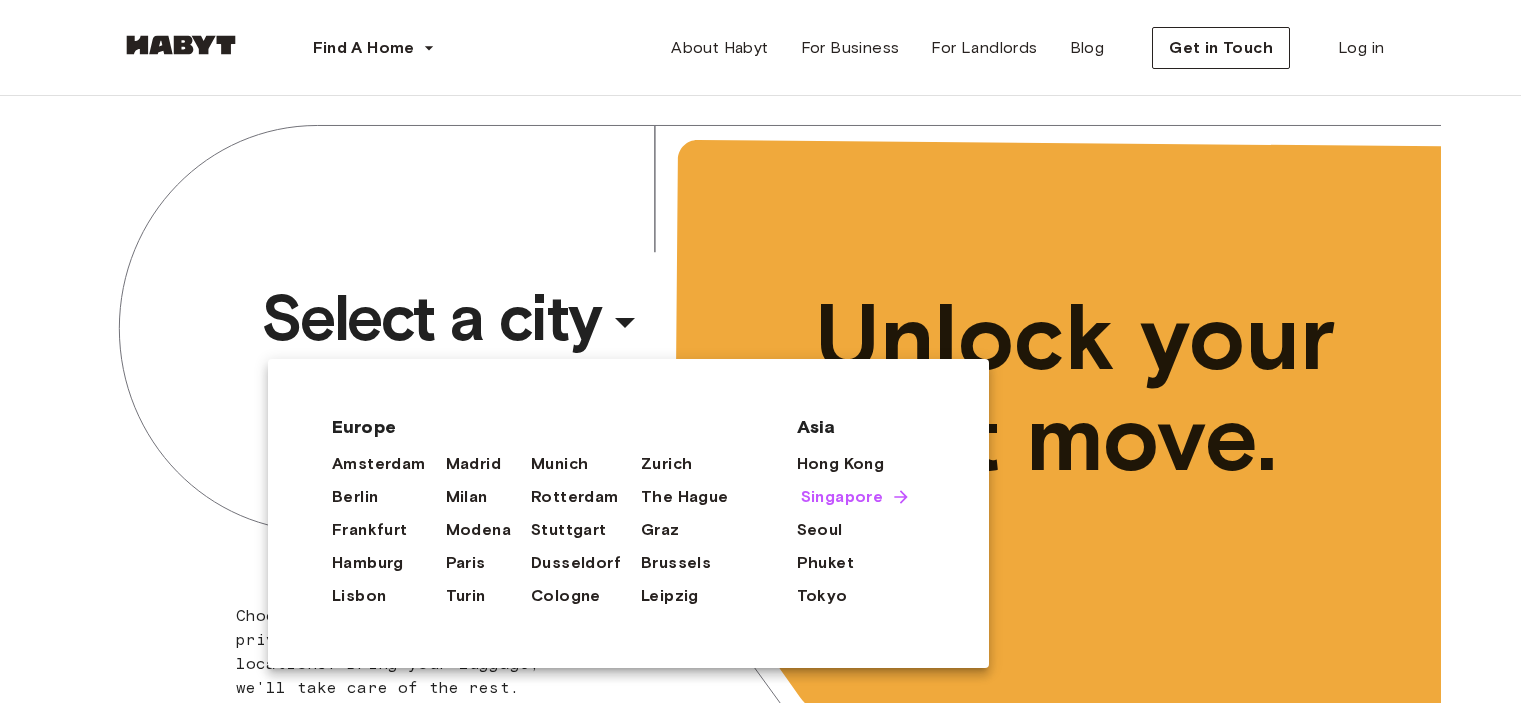 click on "Singapore" at bounding box center (842, 497) 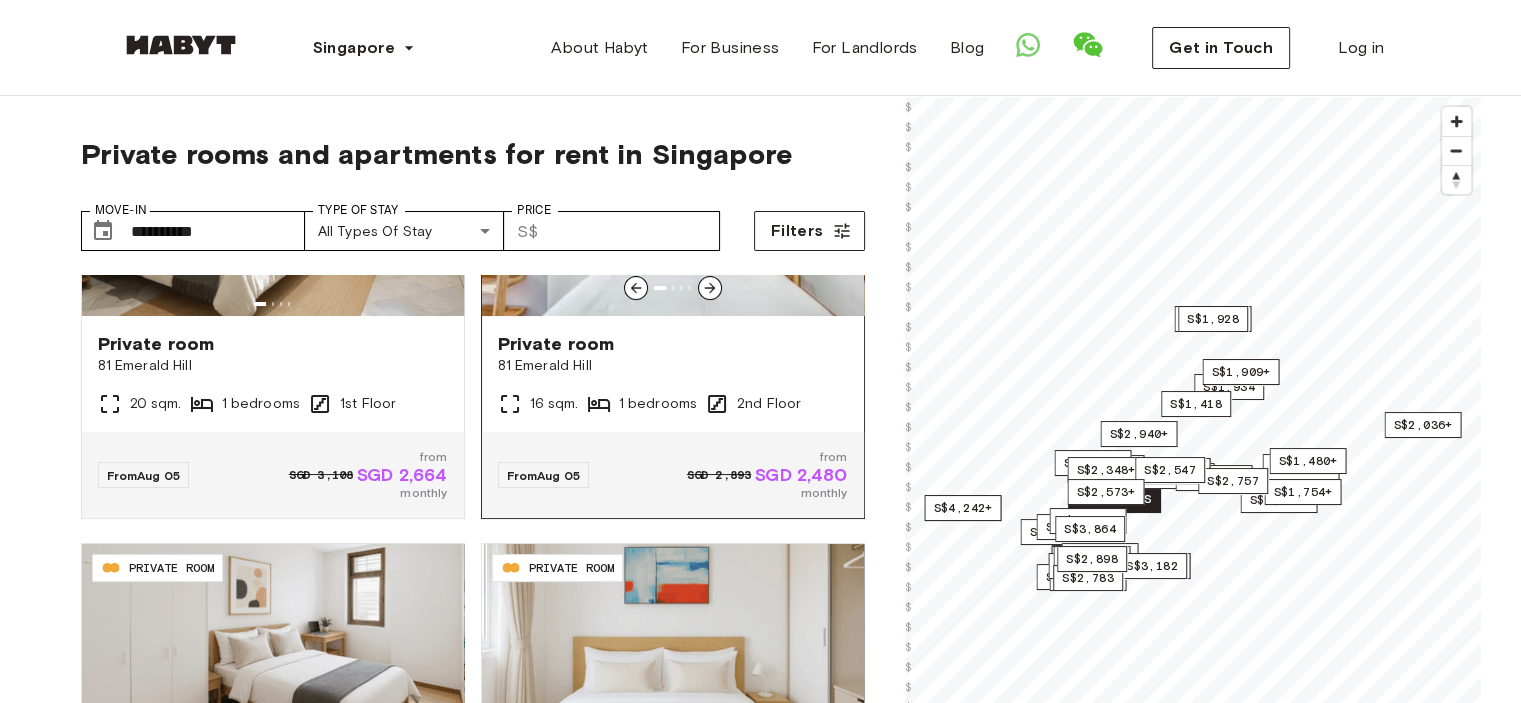 scroll, scrollTop: 0, scrollLeft: 0, axis: both 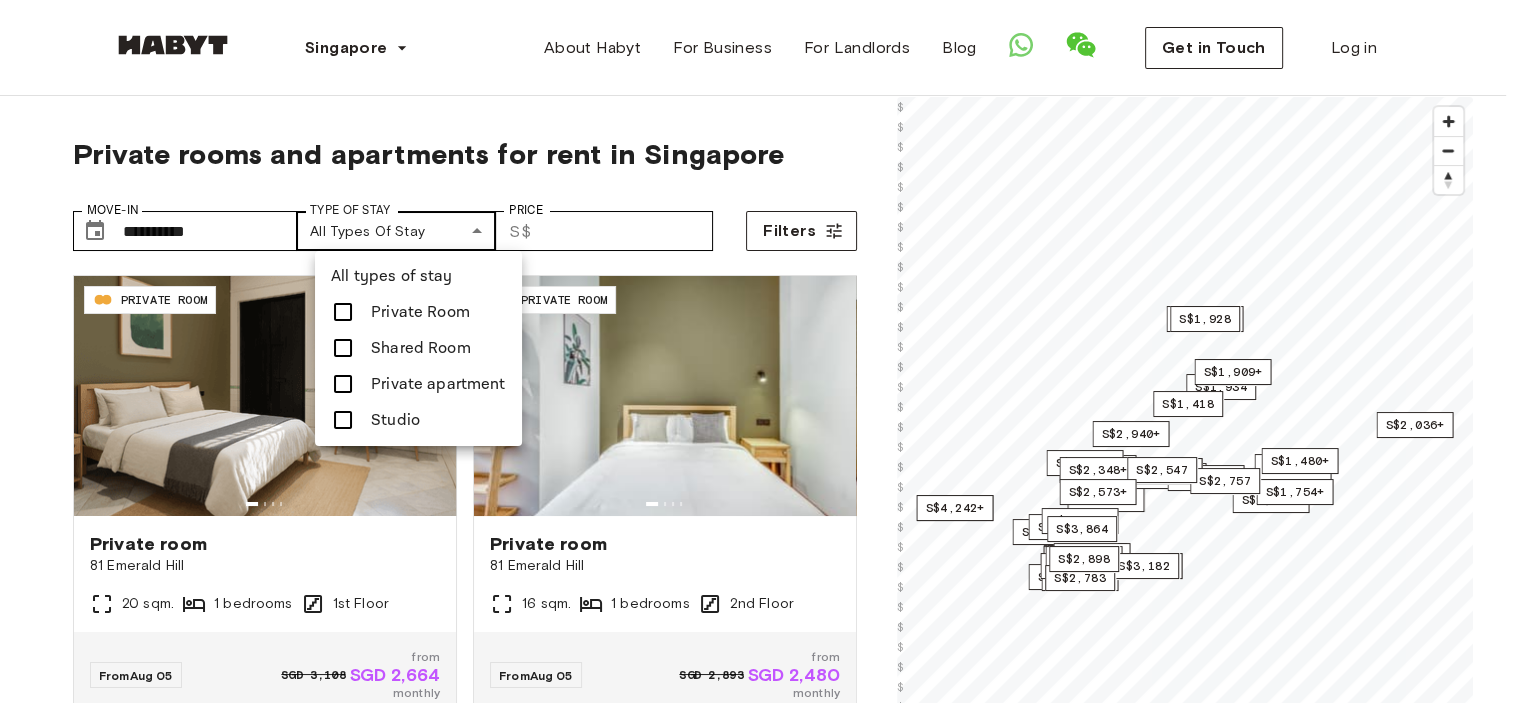 click on "**********" at bounding box center [760, 2297] 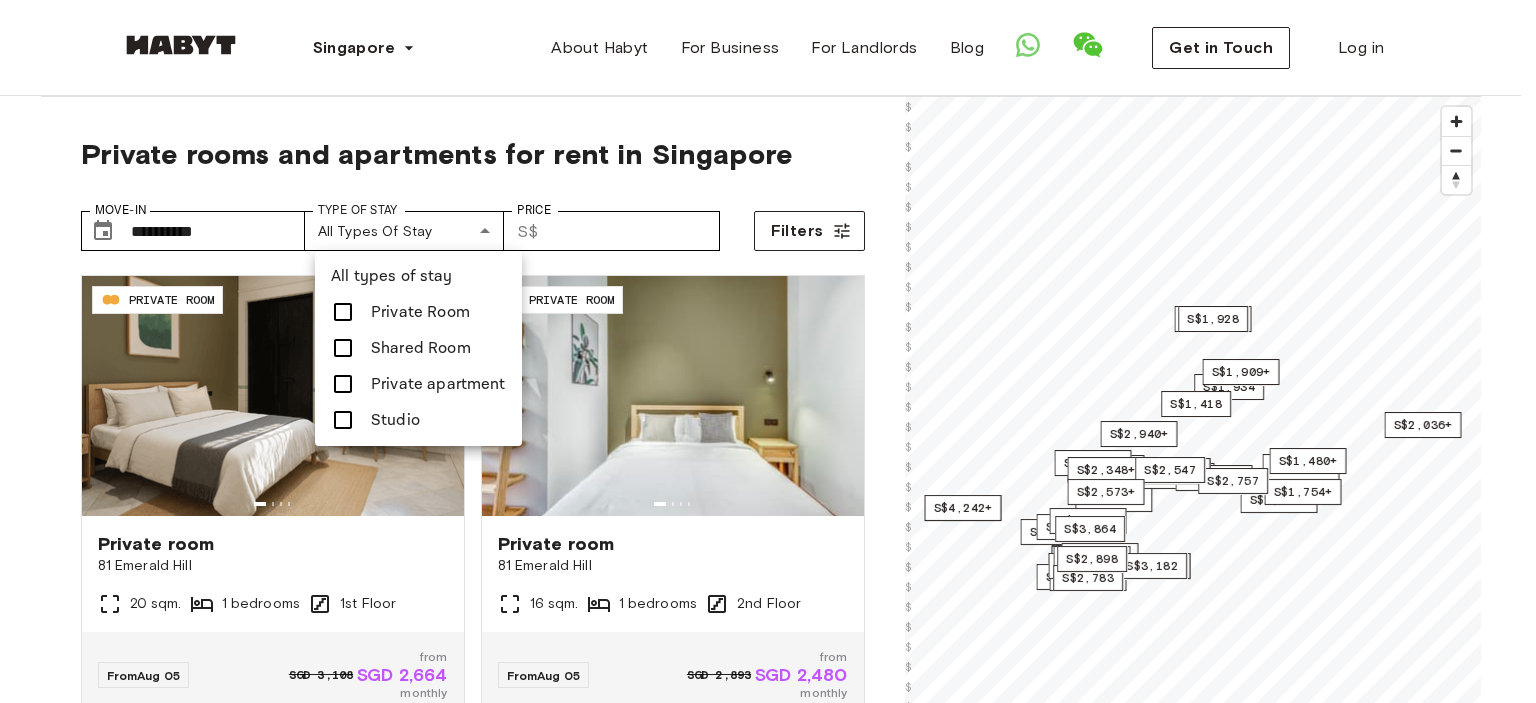 drag, startPoint x: 857, startPoint y: 331, endPoint x: 856, endPoint y: 393, distance: 62.008064 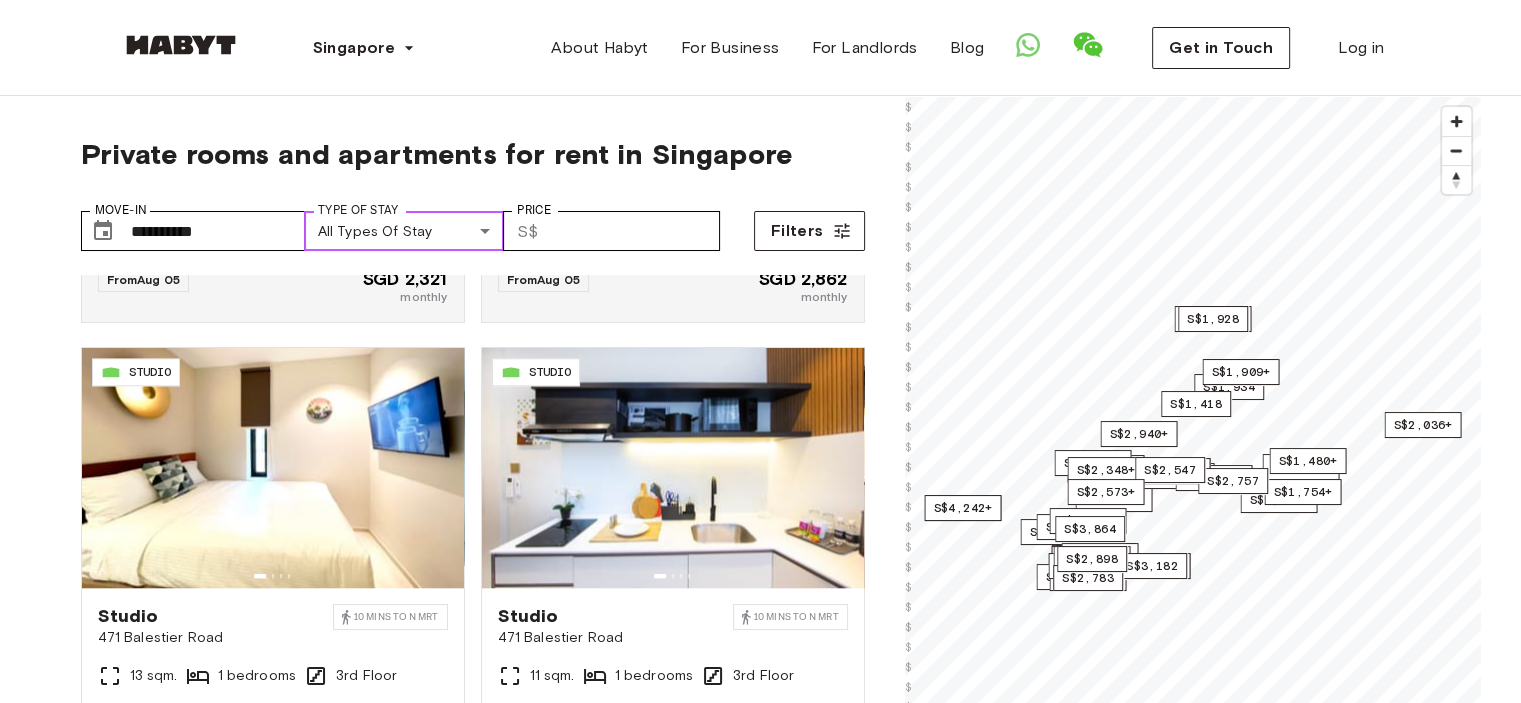 scroll, scrollTop: 2263, scrollLeft: 0, axis: vertical 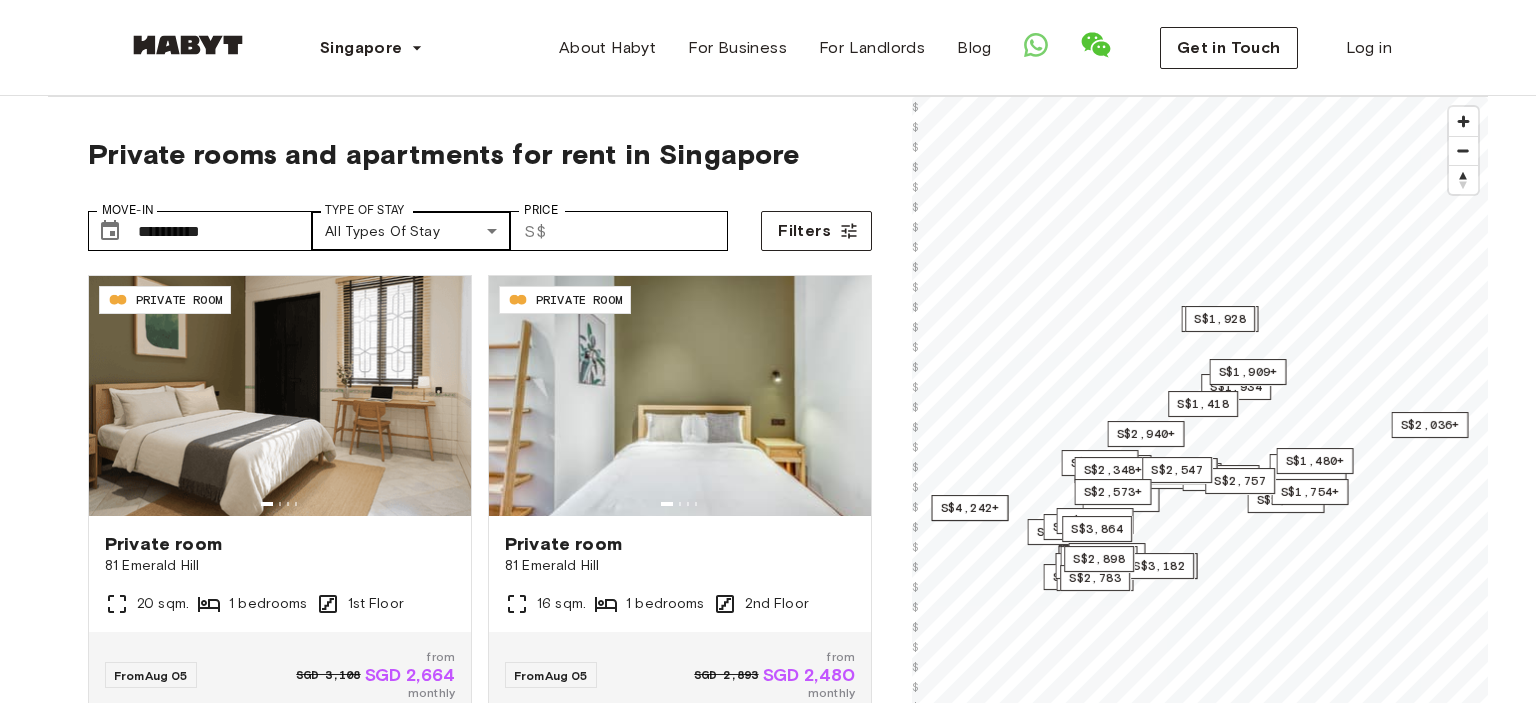 click on "**********" at bounding box center [768, 2297] 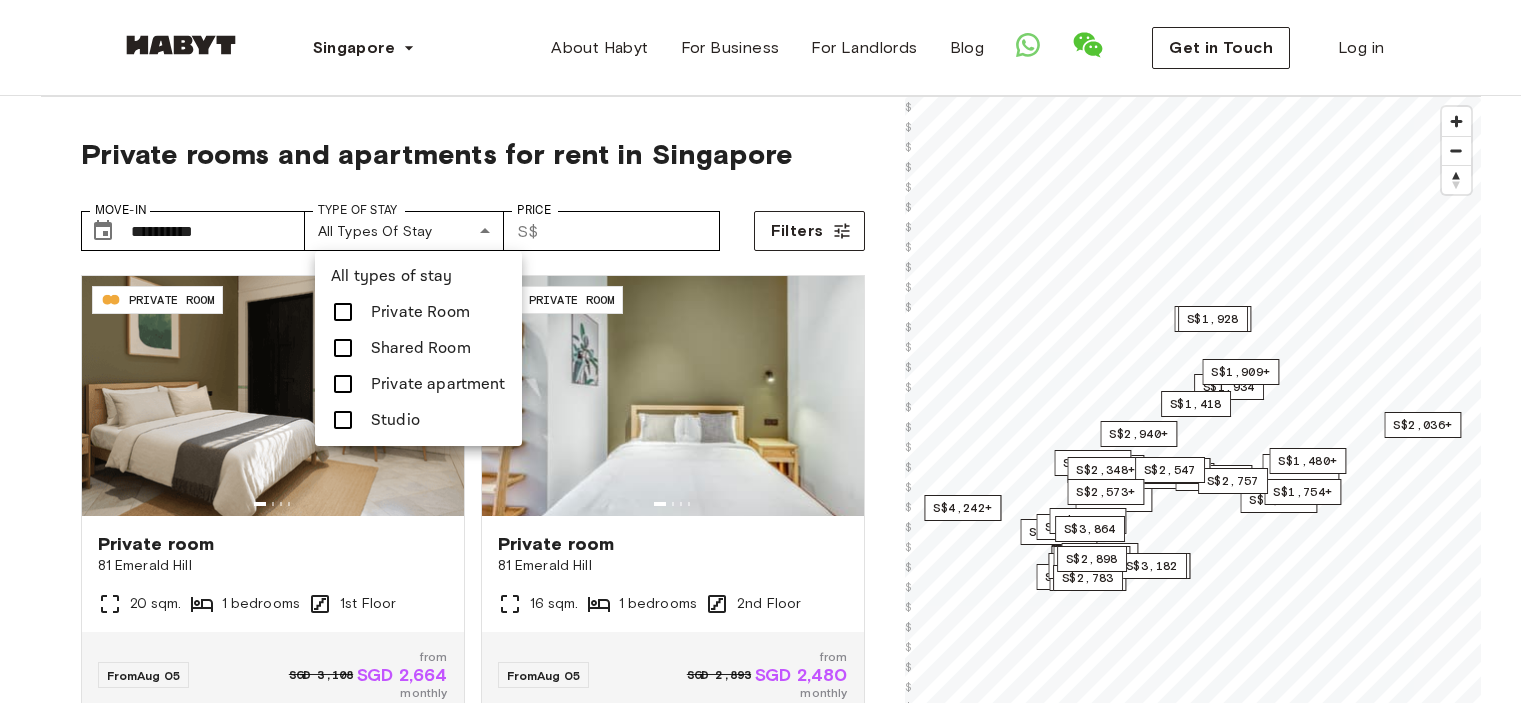 drag, startPoint x: 853, startPoint y: 337, endPoint x: 868, endPoint y: 473, distance: 136.8247 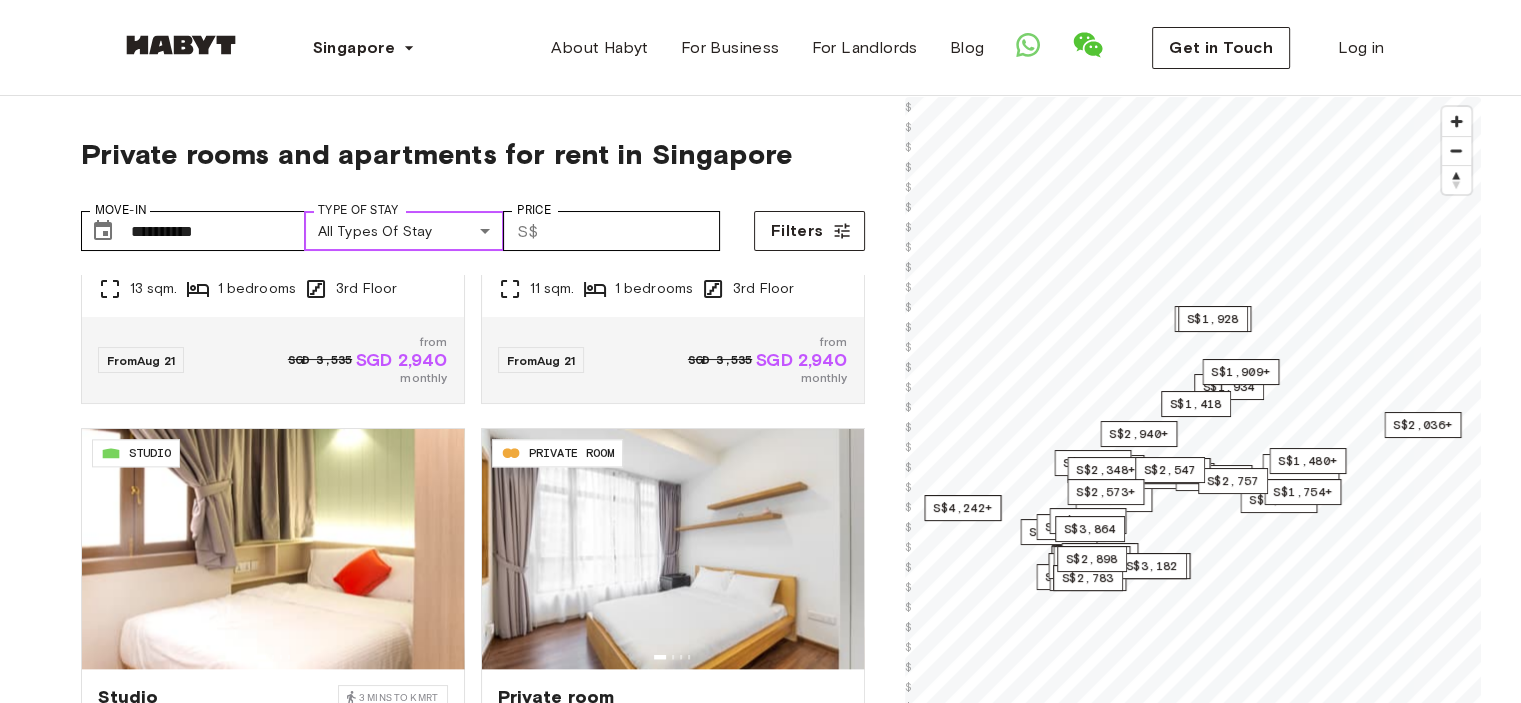 scroll, scrollTop: 2644, scrollLeft: 0, axis: vertical 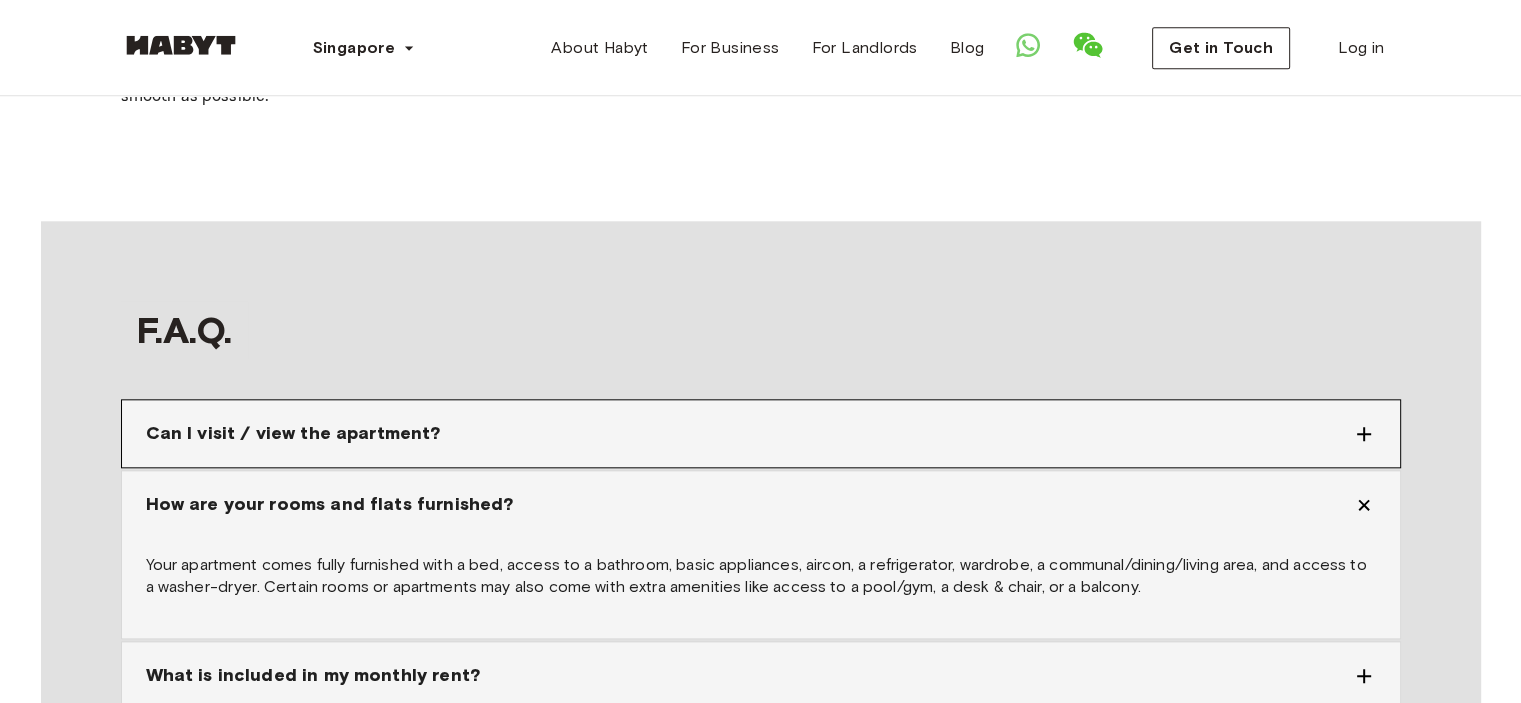 click 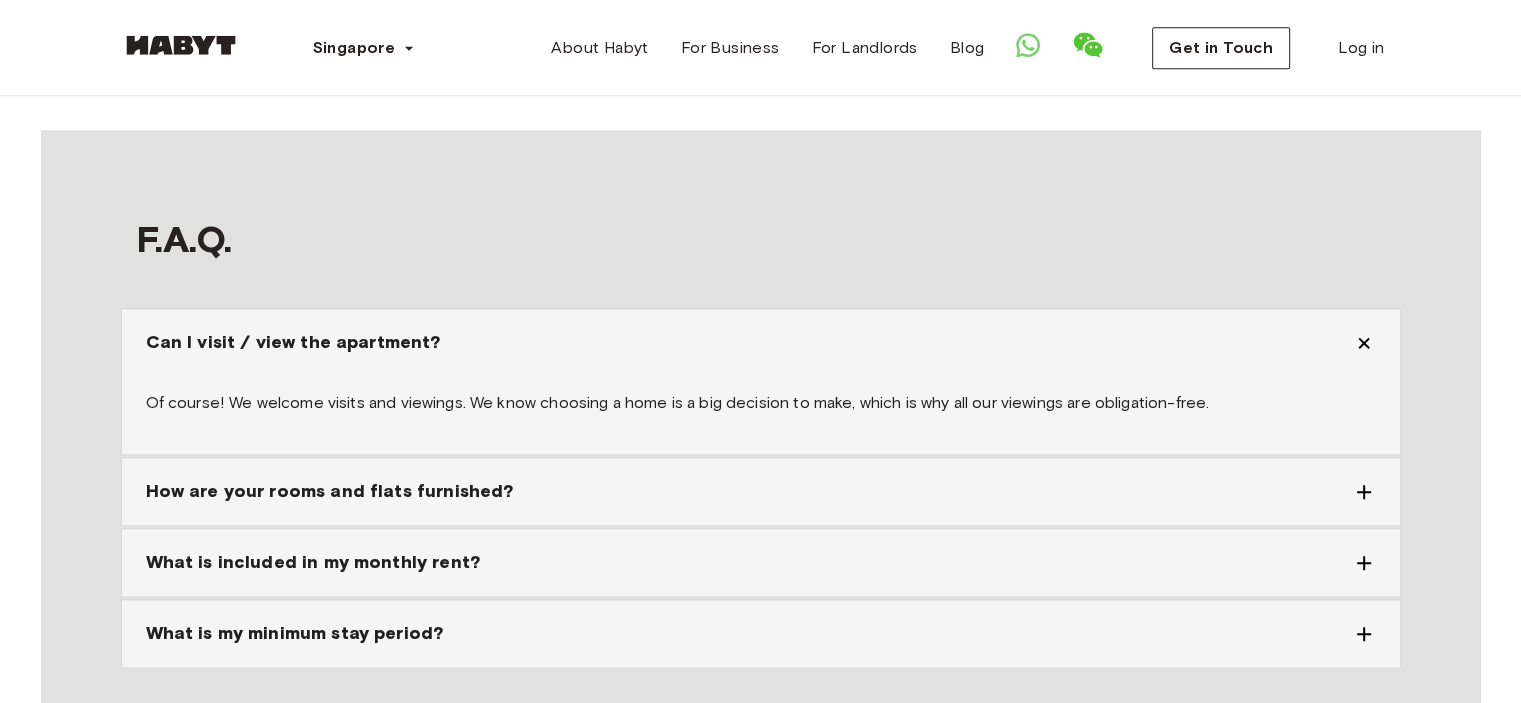 scroll, scrollTop: 2181, scrollLeft: 0, axis: vertical 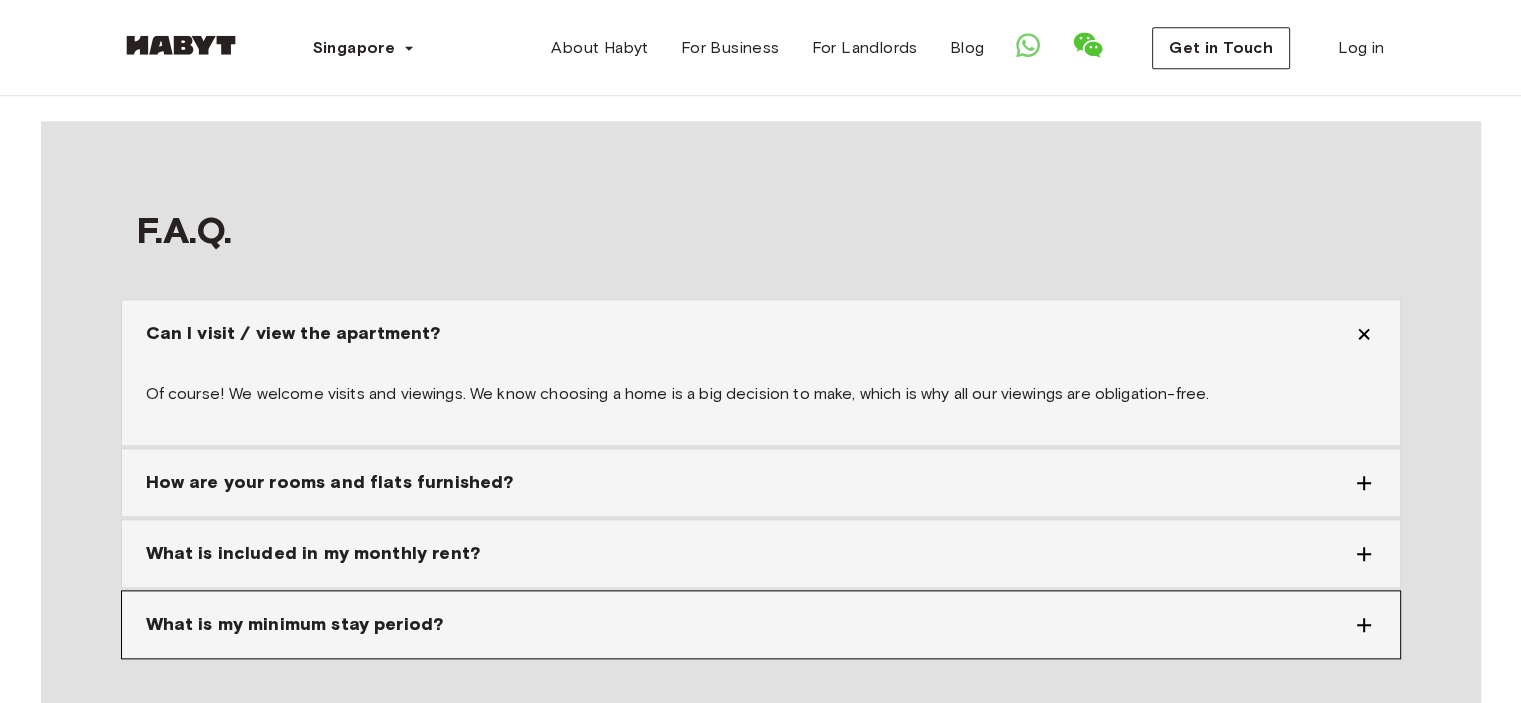click on "What is my minimum stay period?" at bounding box center (761, 624) 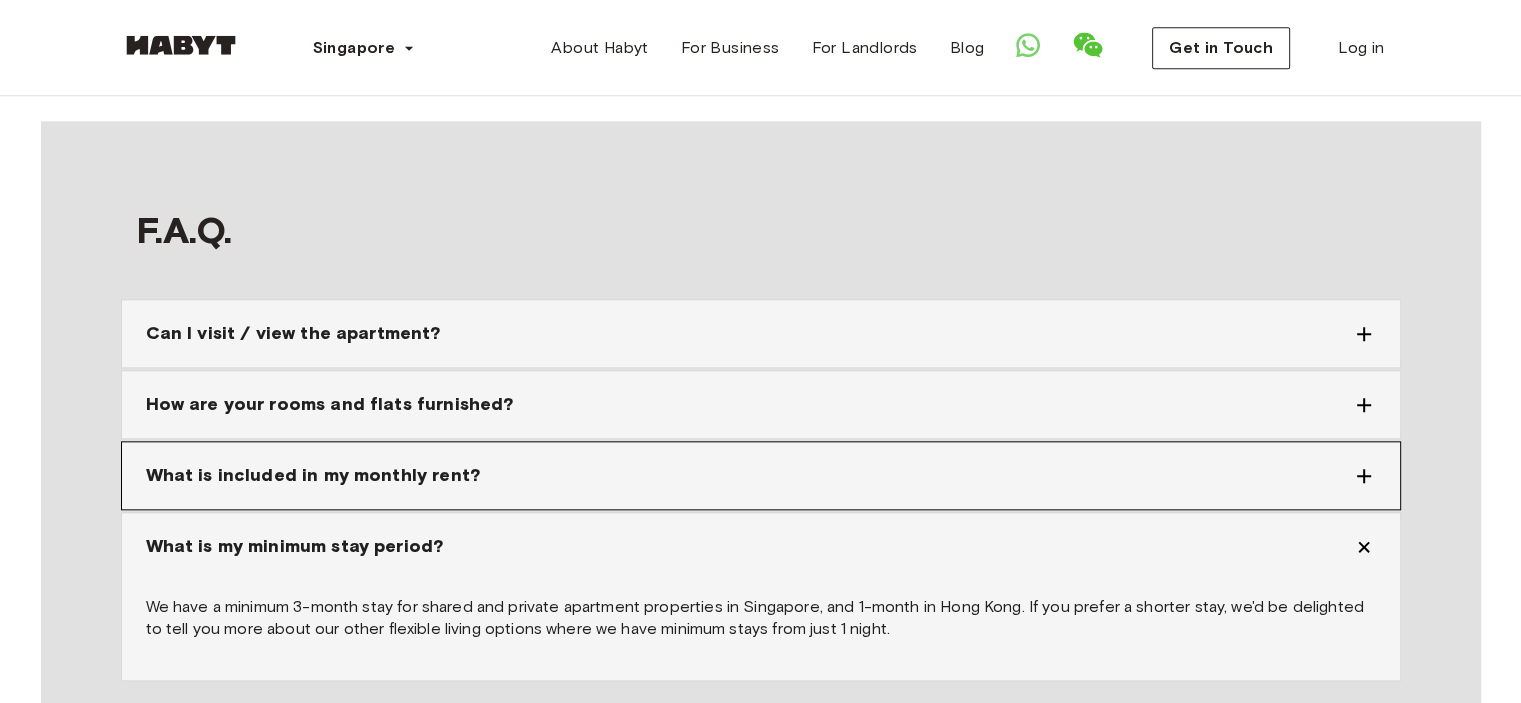 click on "What is included in my monthly rent?" at bounding box center [761, 475] 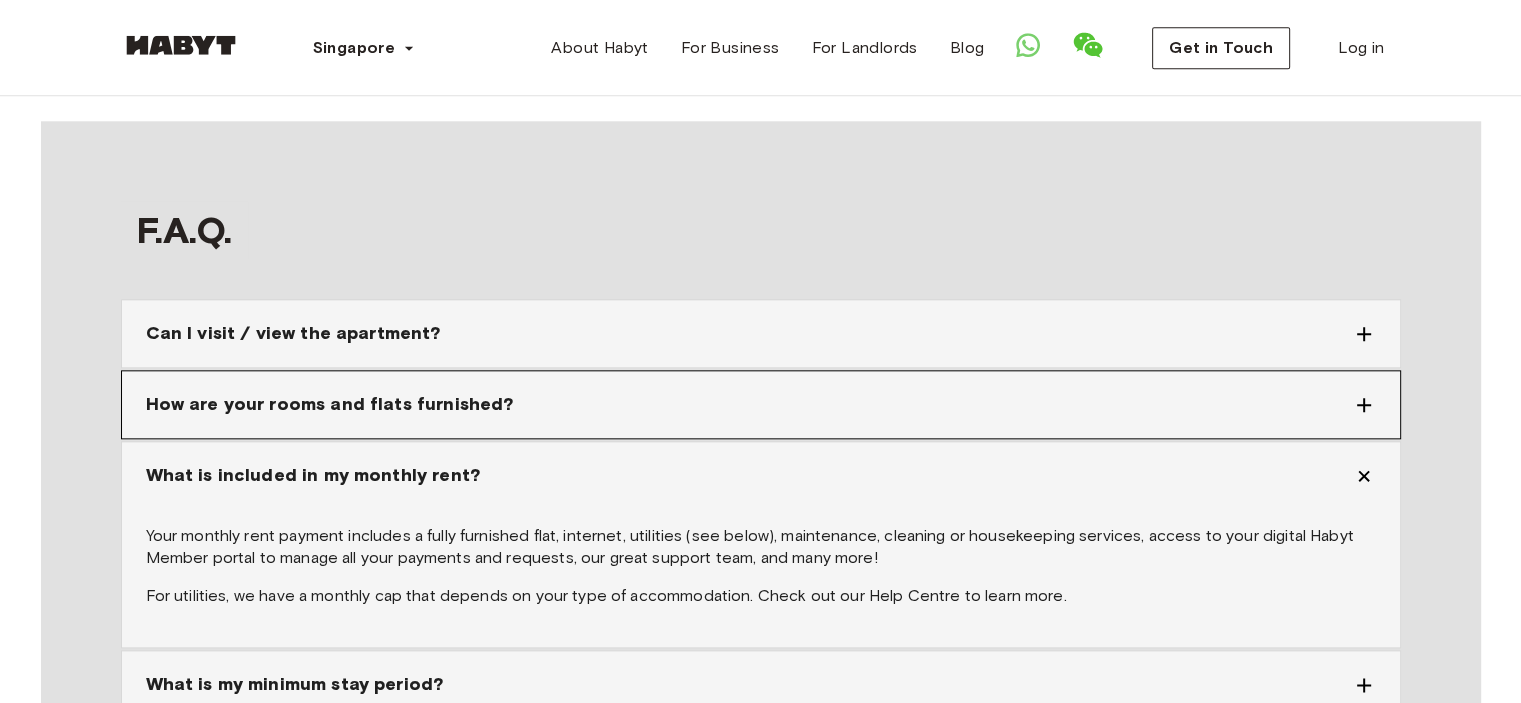 click on "How are your rooms and flats furnished?" at bounding box center (749, 404) 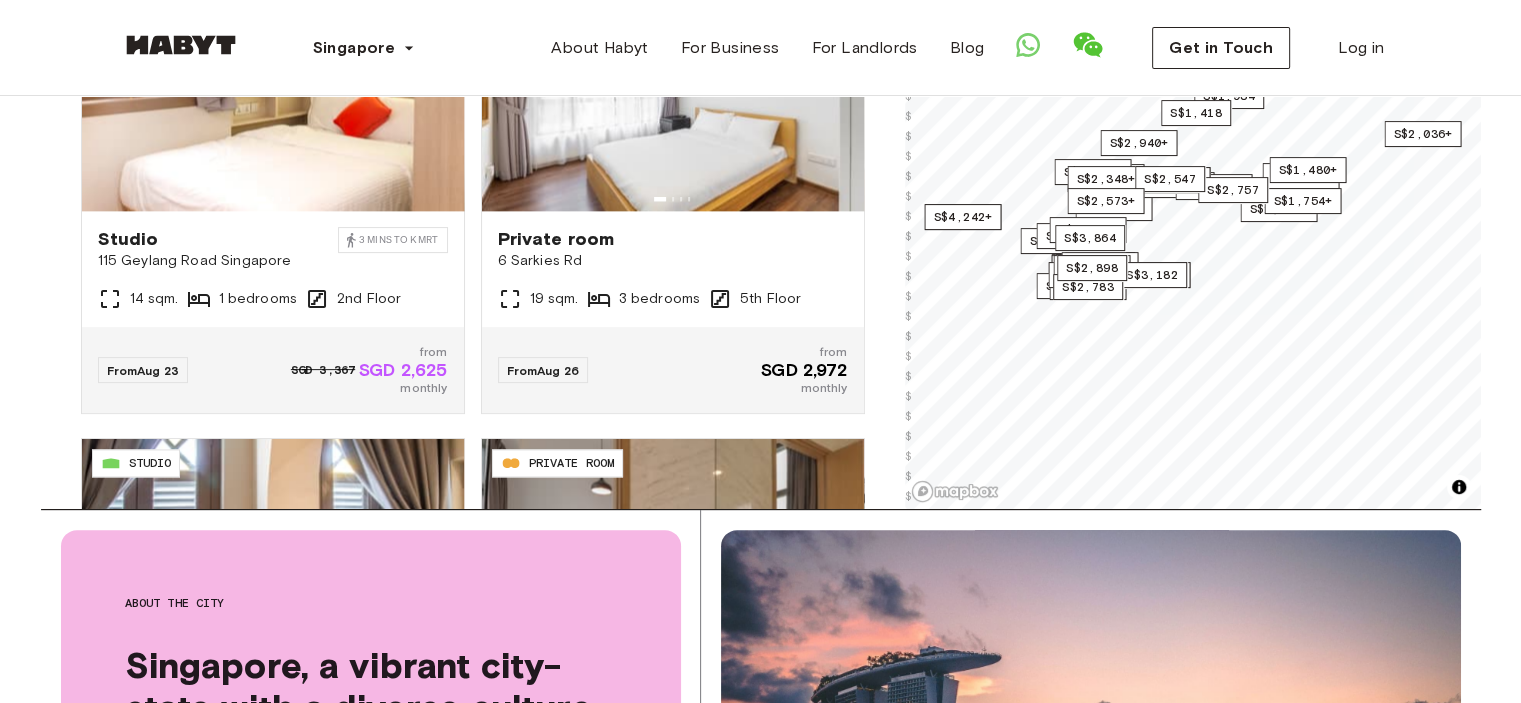 scroll, scrollTop: 381, scrollLeft: 0, axis: vertical 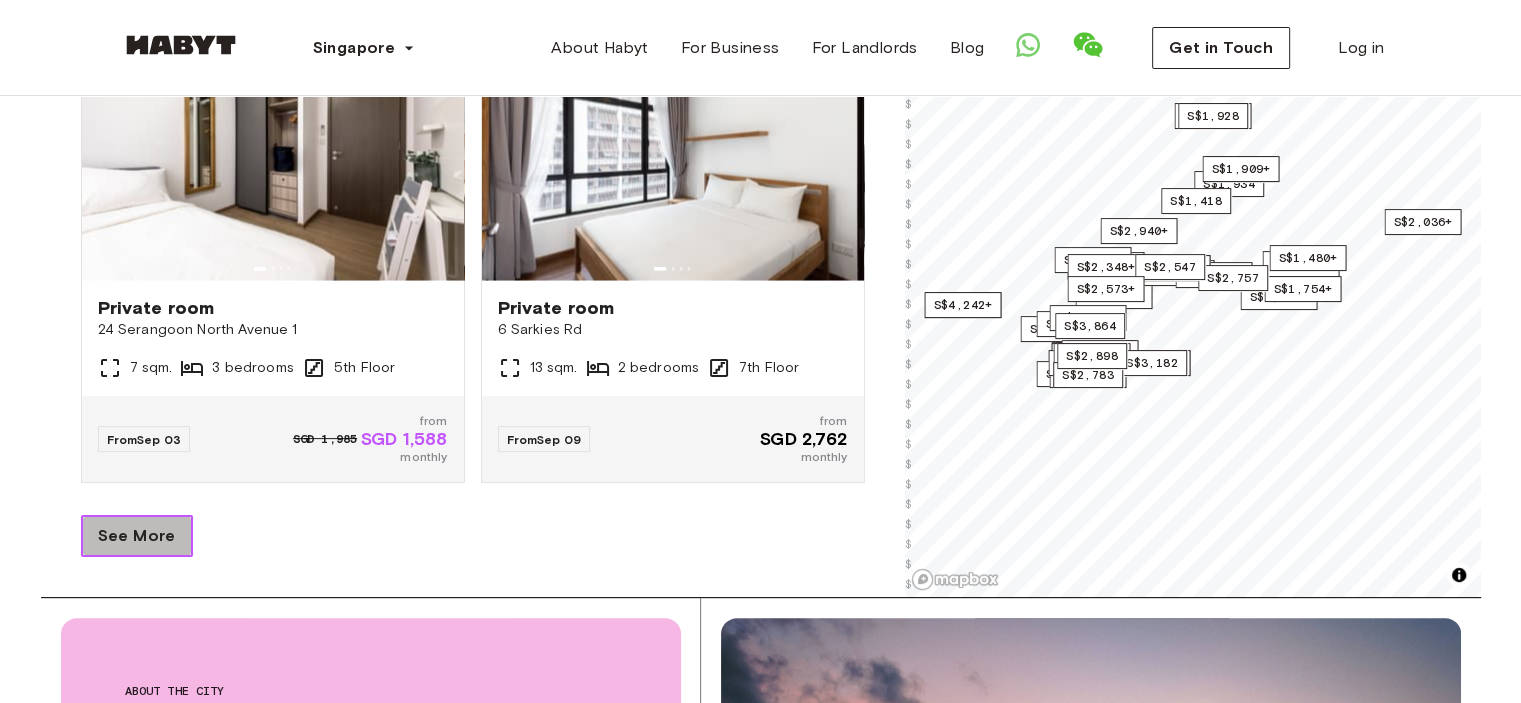 click on "See More" at bounding box center (137, 536) 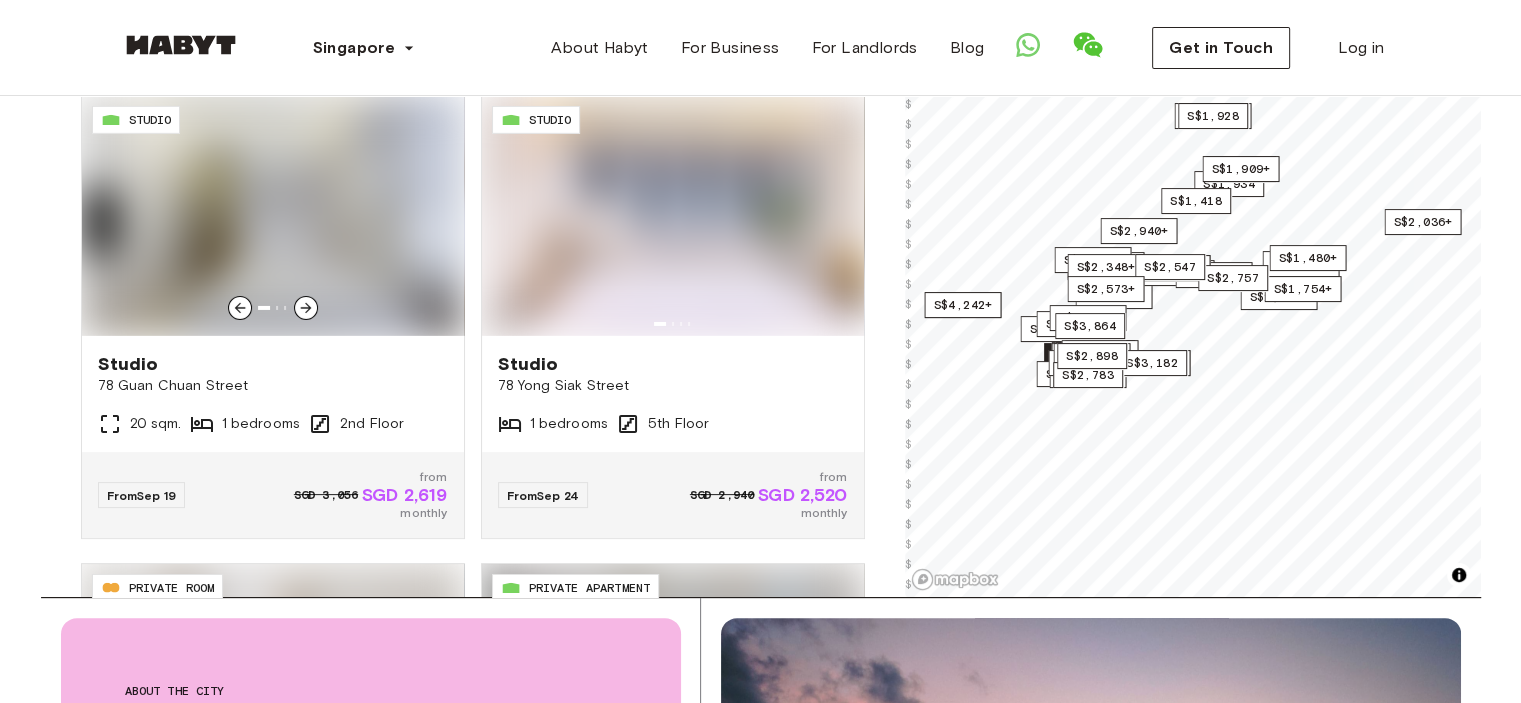 scroll, scrollTop: 6377, scrollLeft: 0, axis: vertical 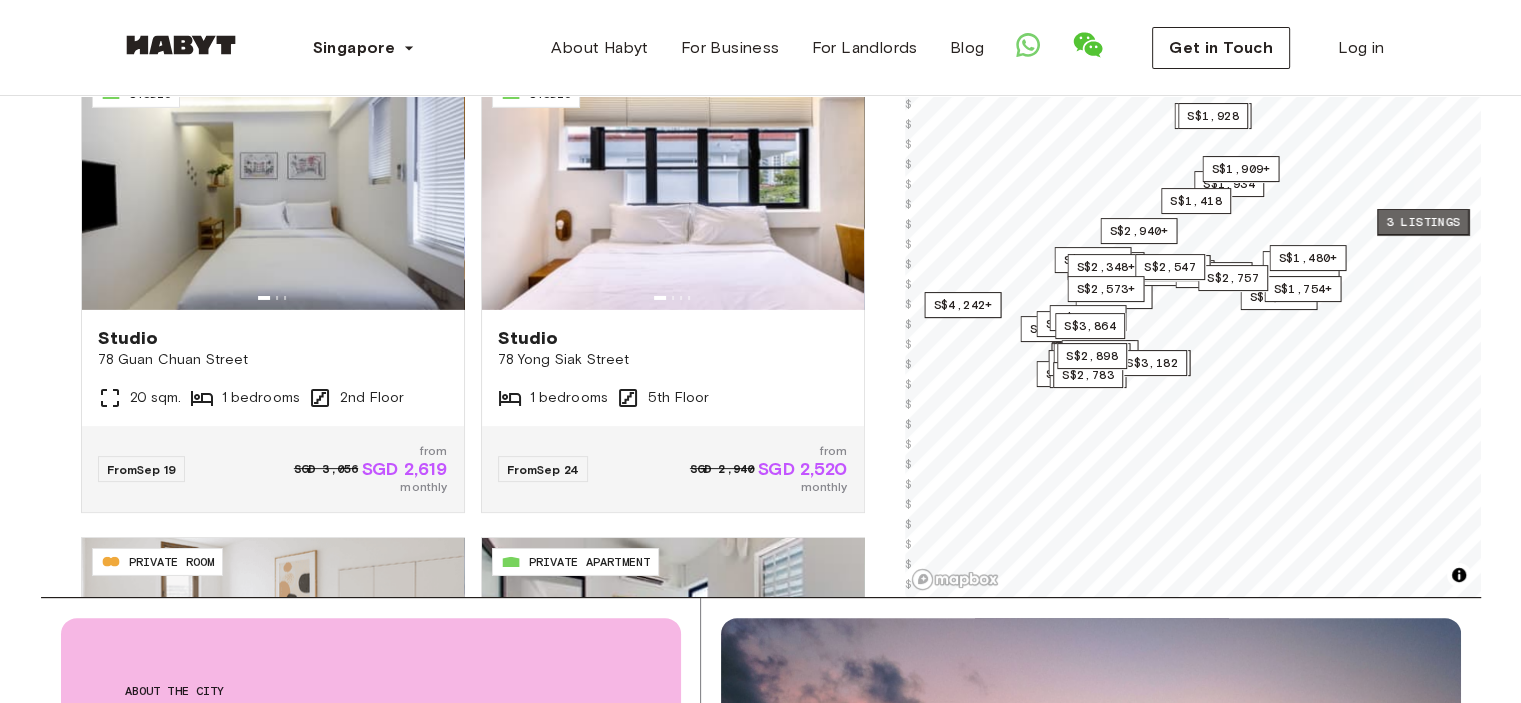 click on "3 listings" at bounding box center [1423, 222] 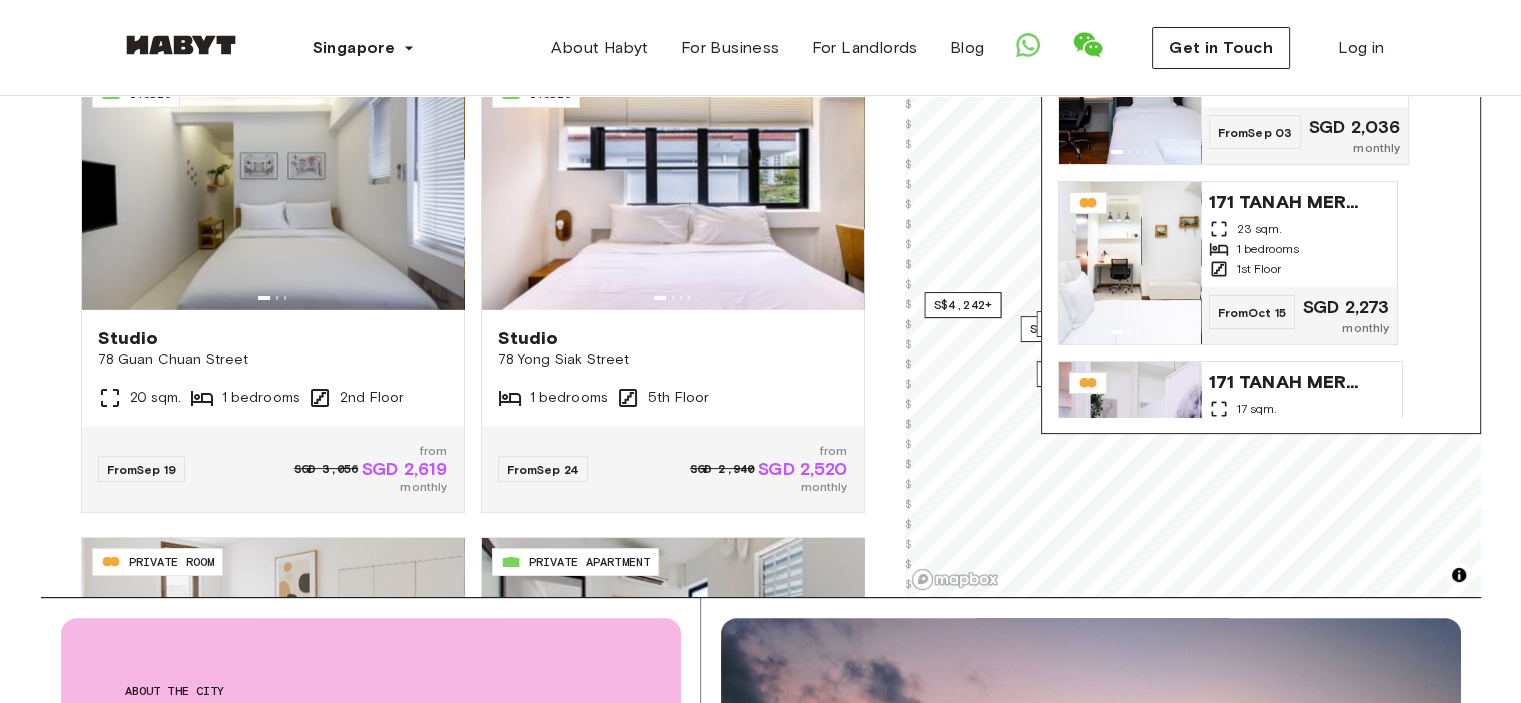 scroll, scrollTop: 81, scrollLeft: 0, axis: vertical 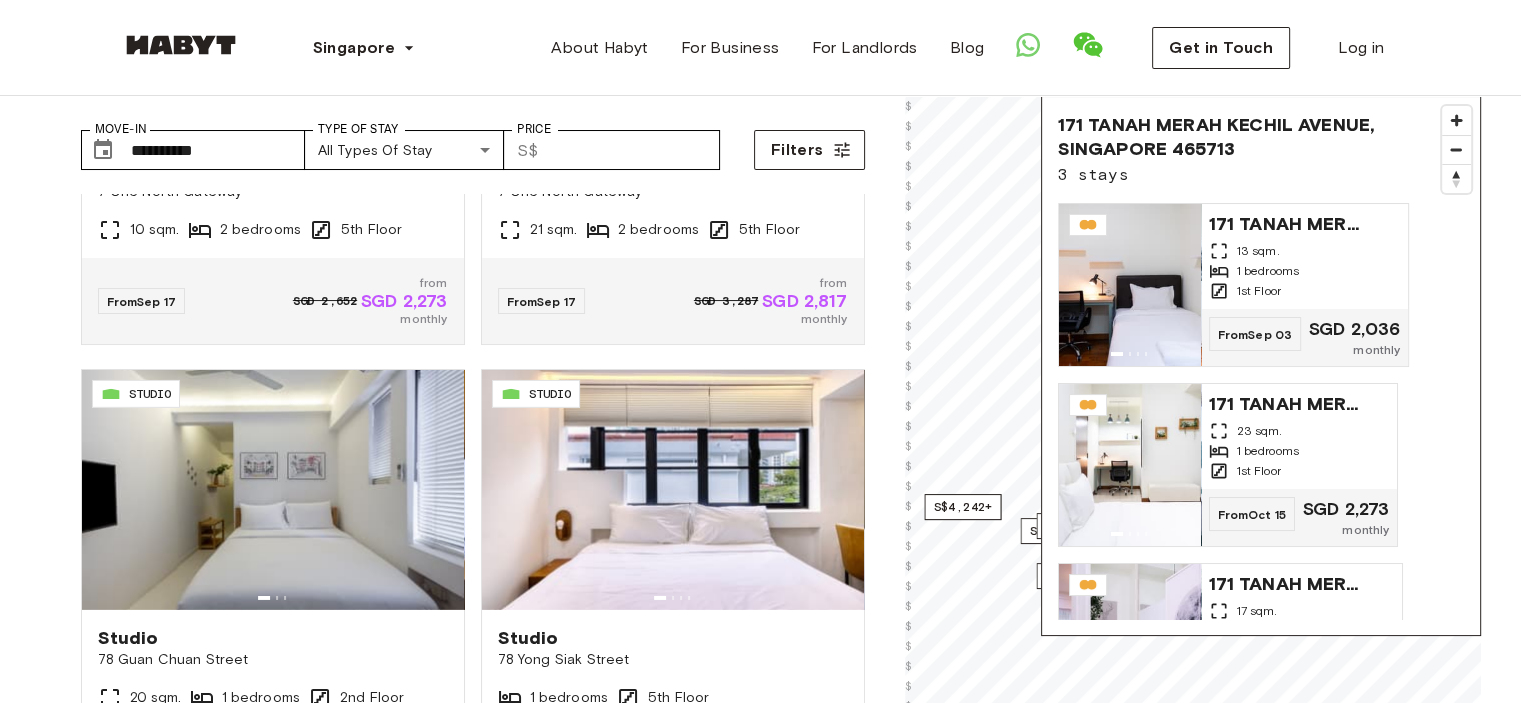click on "Private rooms and apartments for rent in Singapore Move-In ​​​​​​​​​​ Move-In Type of Stay All types of stay Type of Stay Price ​​ S$ Price Filters SG-01-021-003-01 PRIVATE ROOM Private room 81 Emerald Hill 20 sqm. 1 bedrooms 1st Floor From  Aug 05 SGD 3,108 from SGD 2,664 monthly SG-01-021-008-01 PRIVATE ROOM Private room 81 Emerald Hill 16 sqm. 1 bedrooms 2nd Floor From  Aug 05 SGD 2,893 from SGD 2,480 monthly SG-01-001-018-02 PRIVATE ROOM Private room 16 Hamilton Road 14 sqm. 2 bedrooms 3rd Floor From  Aug 05 from SGD 2,321 monthly SG-01-073-008-02 PRIVATE ROOM Private room 6 Marina Boulevard 3 mins to DT MRT 8 sqm. 4 bedrooms 40th Floor From  Aug 05 SGD 2,547 from SGD 2,183 monthly SG-01-078-001-03 PRIVATE ROOM Private room 3 & 5 Yong Siak Street 8 mins to TB MRT 10 sqm. 7 bedrooms 2nd Floor From  Aug 05 from SGD 1,919 monthly SG-01-100-001-003 PRIVATE ROOM Private room 24 Serangoon North Avenue 1 7 sqm. 3 bedrooms 5th Floor From  Aug 05 SGD 1,985 from SGD 1,588 monthly SG-01-102-001-004" at bounding box center [760, 1796] 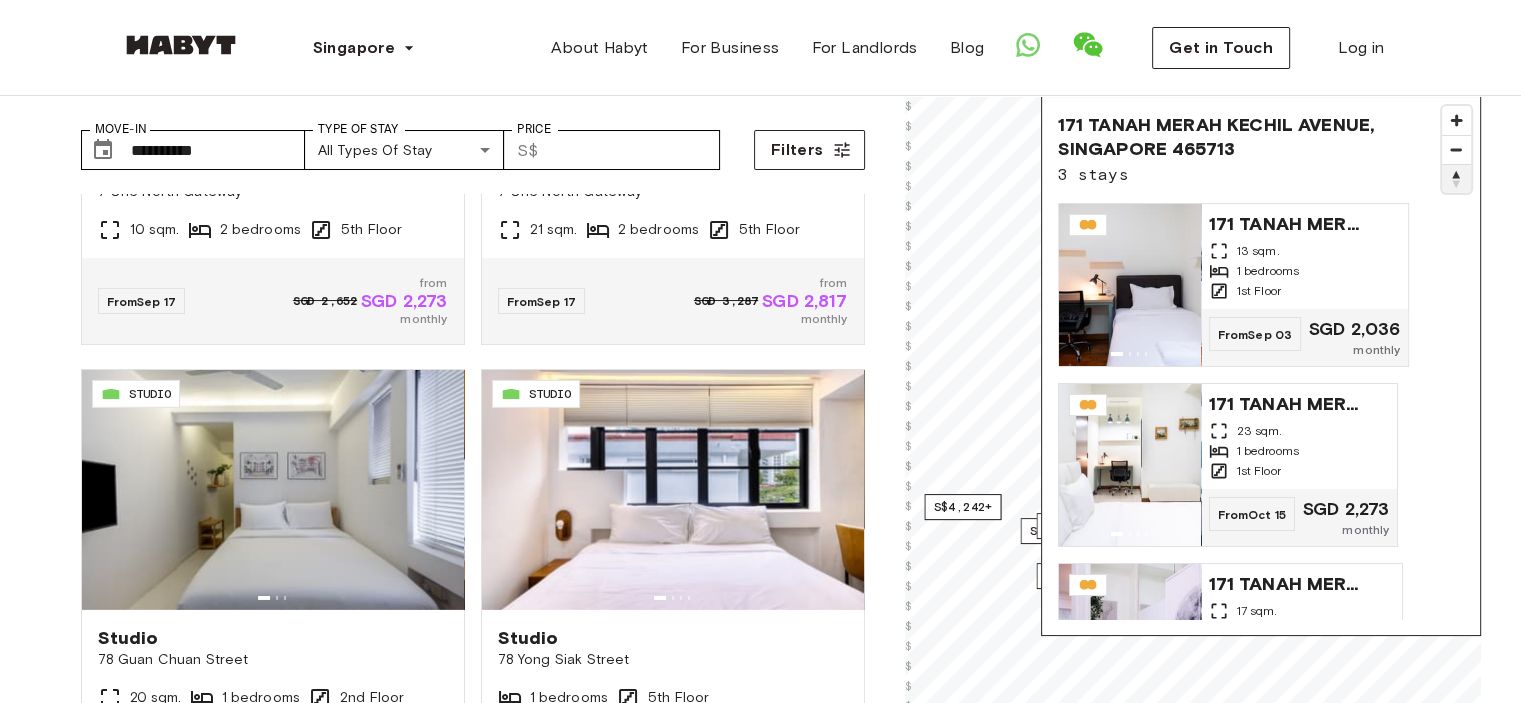 click at bounding box center (1456, 179) 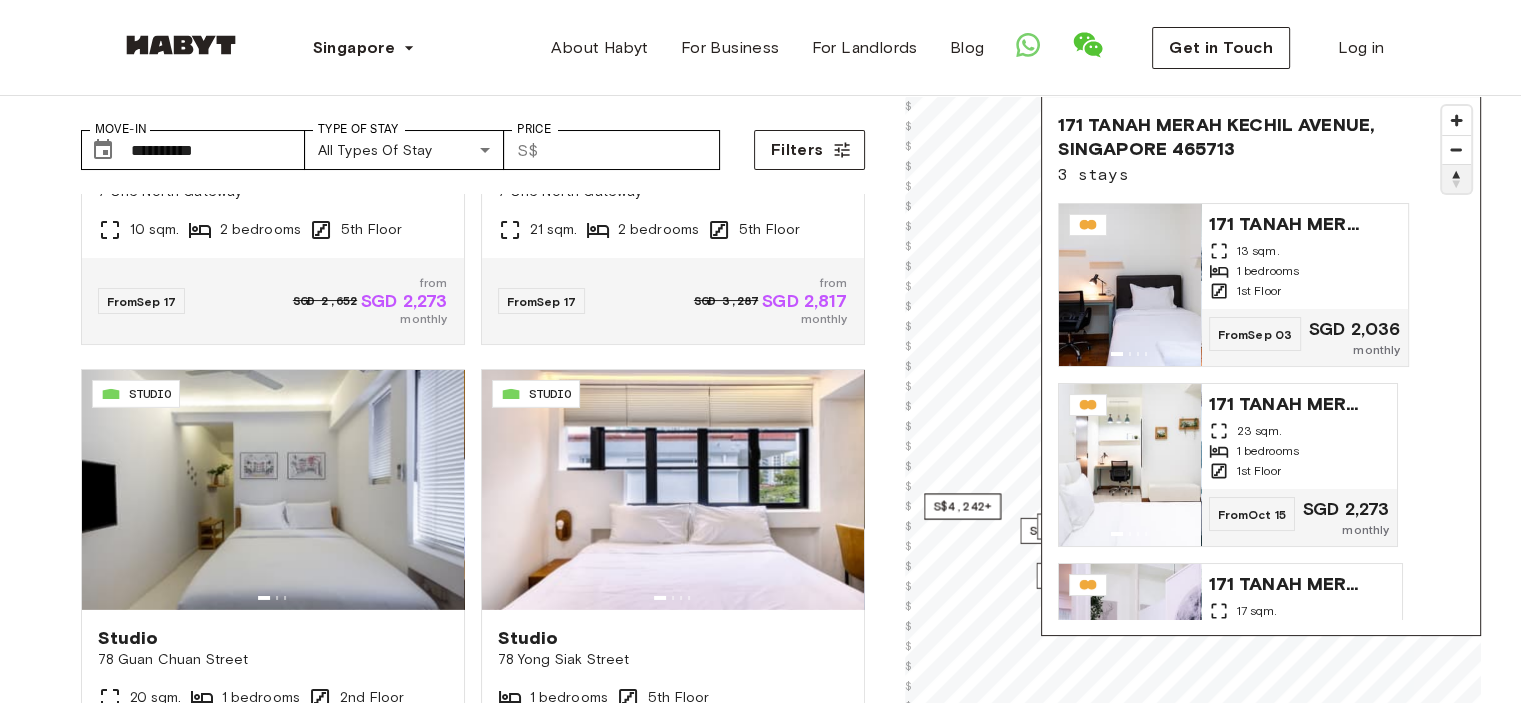 click at bounding box center [1456, 179] 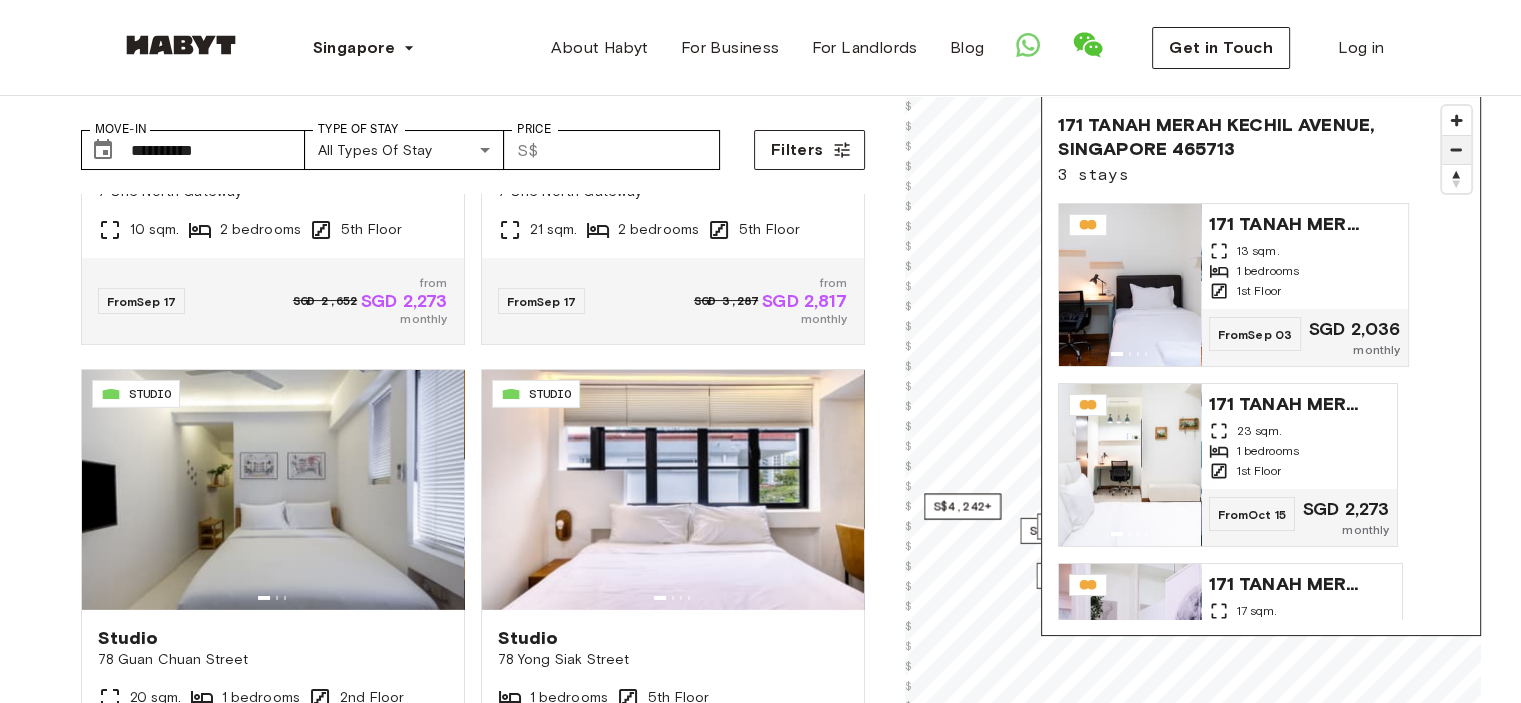 click at bounding box center (1456, 150) 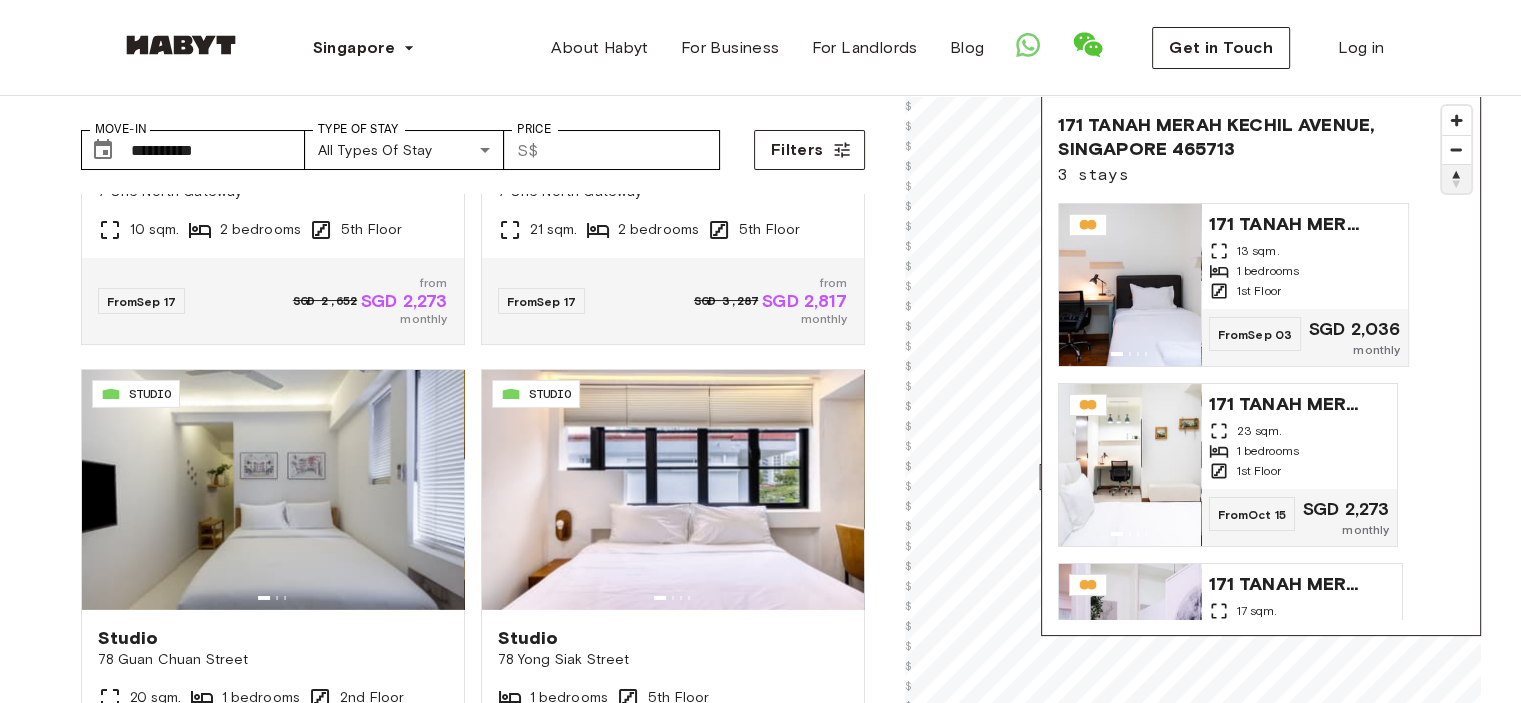 click at bounding box center [1456, 179] 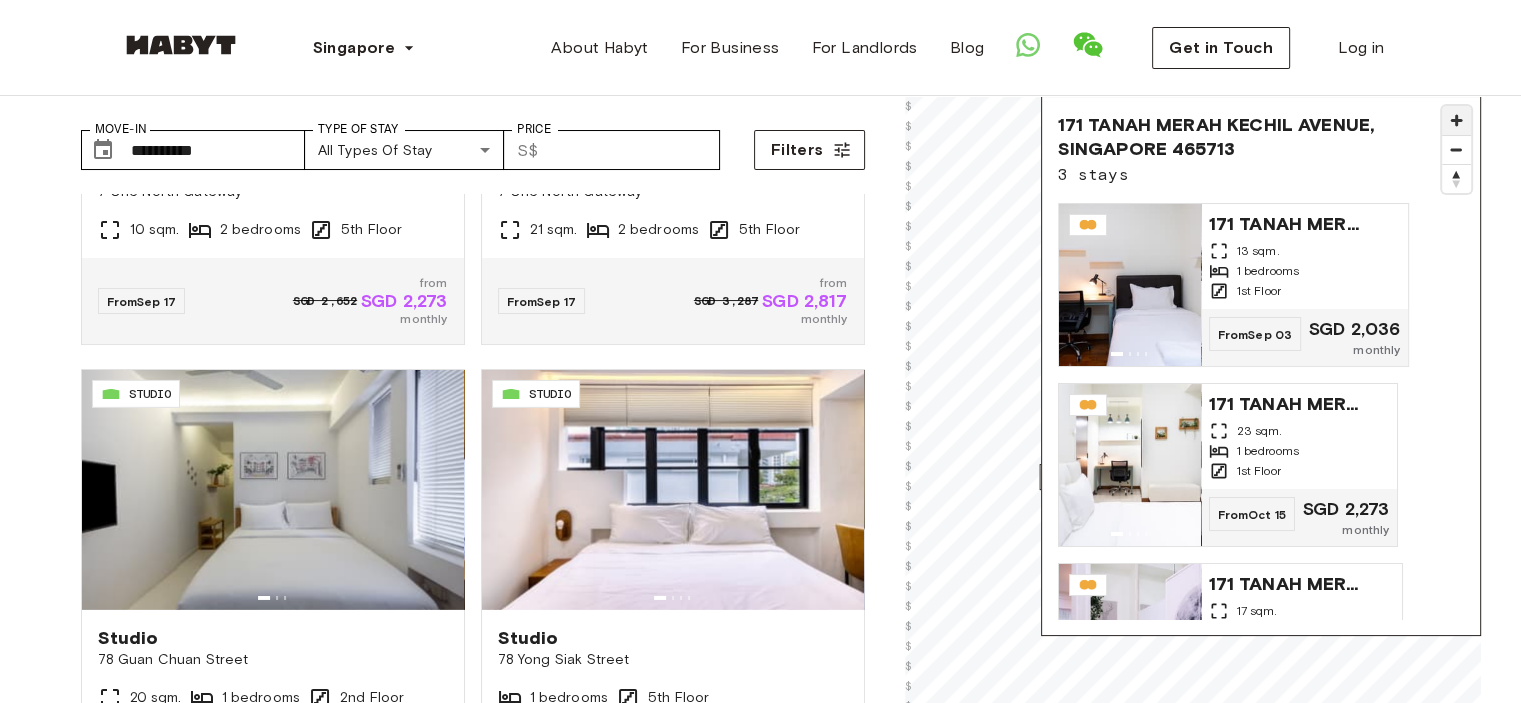 click at bounding box center (1456, 120) 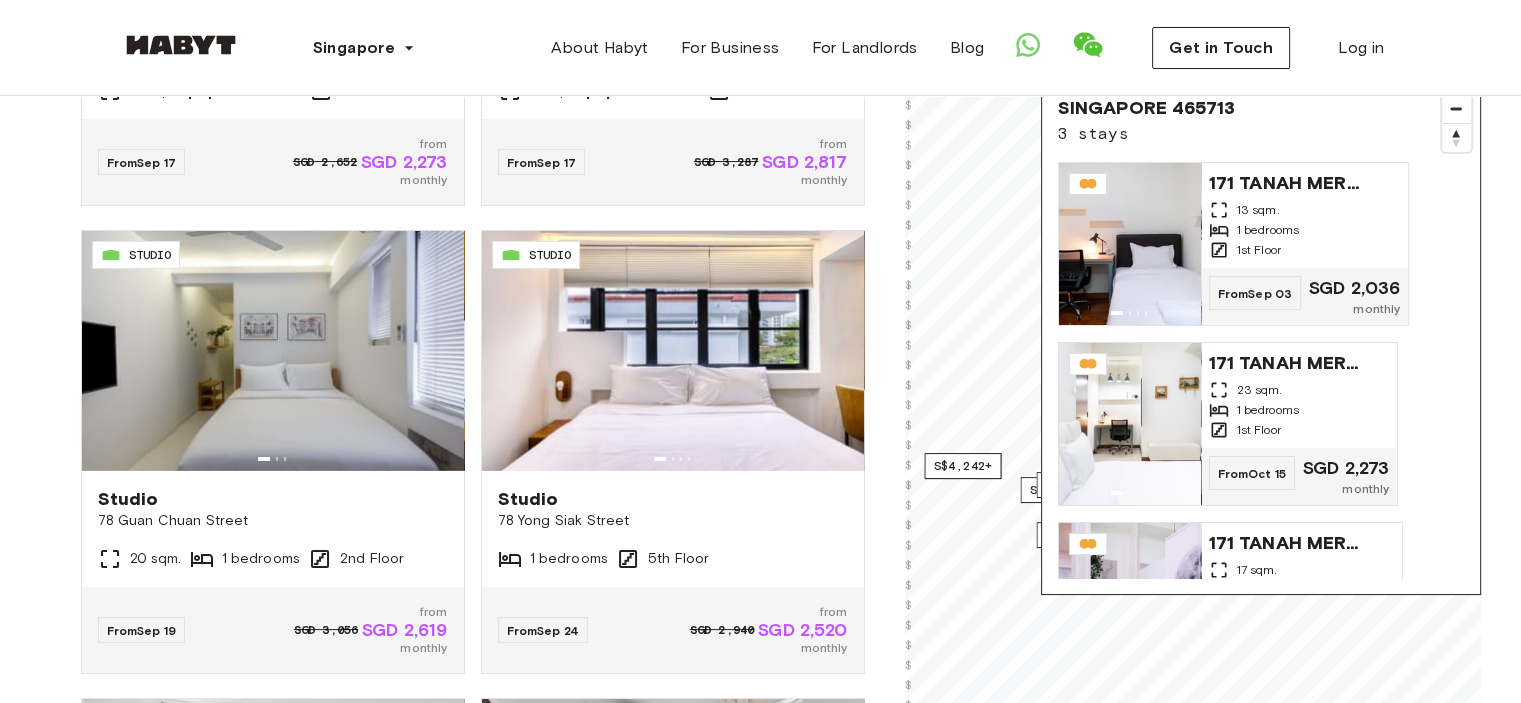 scroll, scrollTop: 96, scrollLeft: 0, axis: vertical 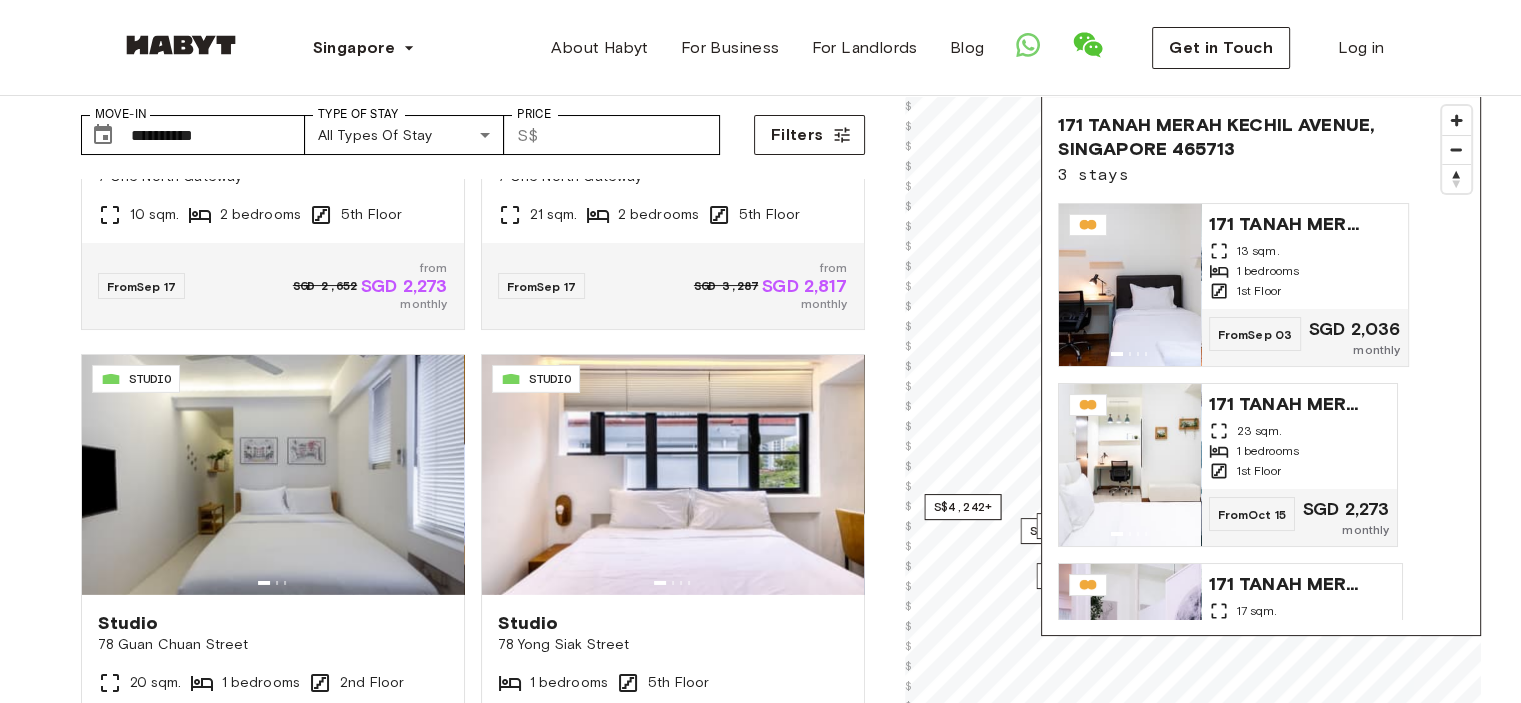 click on "Private rooms and apartments for rent in Singapore Move-In ​​​​​​​​​​ Move-In Type of Stay All types of stay Type of Stay Price ​​ S$ Price Filters SG-01-021-003-01 PRIVATE ROOM Private room 81 Emerald Hill 20 sqm. 1 bedrooms 1st Floor From  Aug 05 SGD 3,108 from SGD 2,664 monthly SG-01-021-008-01 PRIVATE ROOM Private room 81 Emerald Hill 16 sqm. 1 bedrooms 2nd Floor From  Aug 05 SGD 2,893 from SGD 2,480 monthly SG-01-001-018-02 PRIVATE ROOM Private room 16 Hamilton Road 14 sqm. 2 bedrooms 3rd Floor From  Aug 05 from SGD 2,321 monthly SG-01-073-008-02 PRIVATE ROOM Private room 6 Marina Boulevard 3 mins to DT MRT 8 sqm. 4 bedrooms 40th Floor From  Aug 05 SGD 2,547 from SGD 2,183 monthly SG-01-078-001-03 PRIVATE ROOM Private room 3 & 5 Yong Siak Street 8 mins to TB MRT 10 sqm. 7 bedrooms 2nd Floor From  Aug 05 from SGD 1,919 monthly SG-01-100-001-003 PRIVATE ROOM Private room 24 Serangoon North Avenue 1 7 sqm. 3 bedrooms 5th Floor From  Aug 05 SGD 1,985 from SGD 1,588 monthly SG-01-102-001-004" at bounding box center (760, 1781) 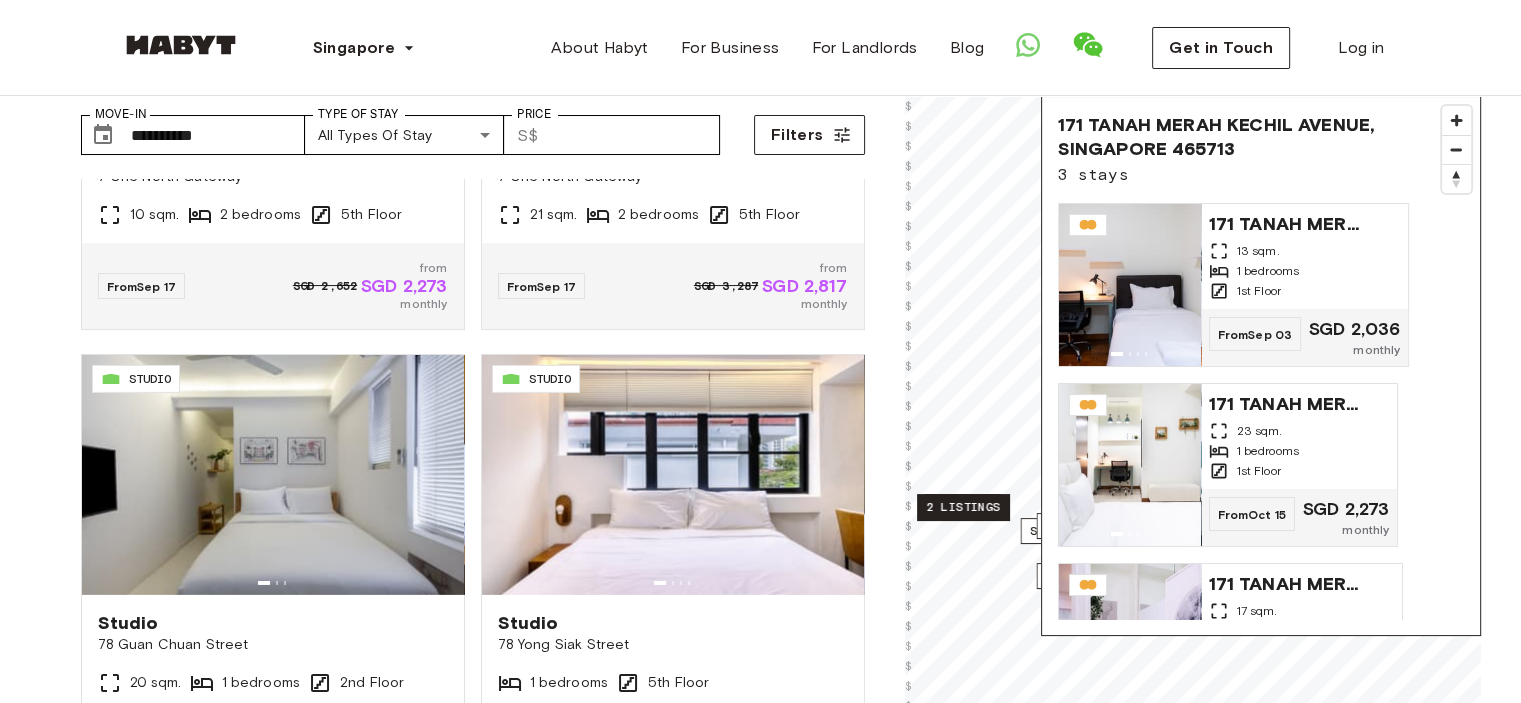 click on "2 listings" at bounding box center [963, 507] 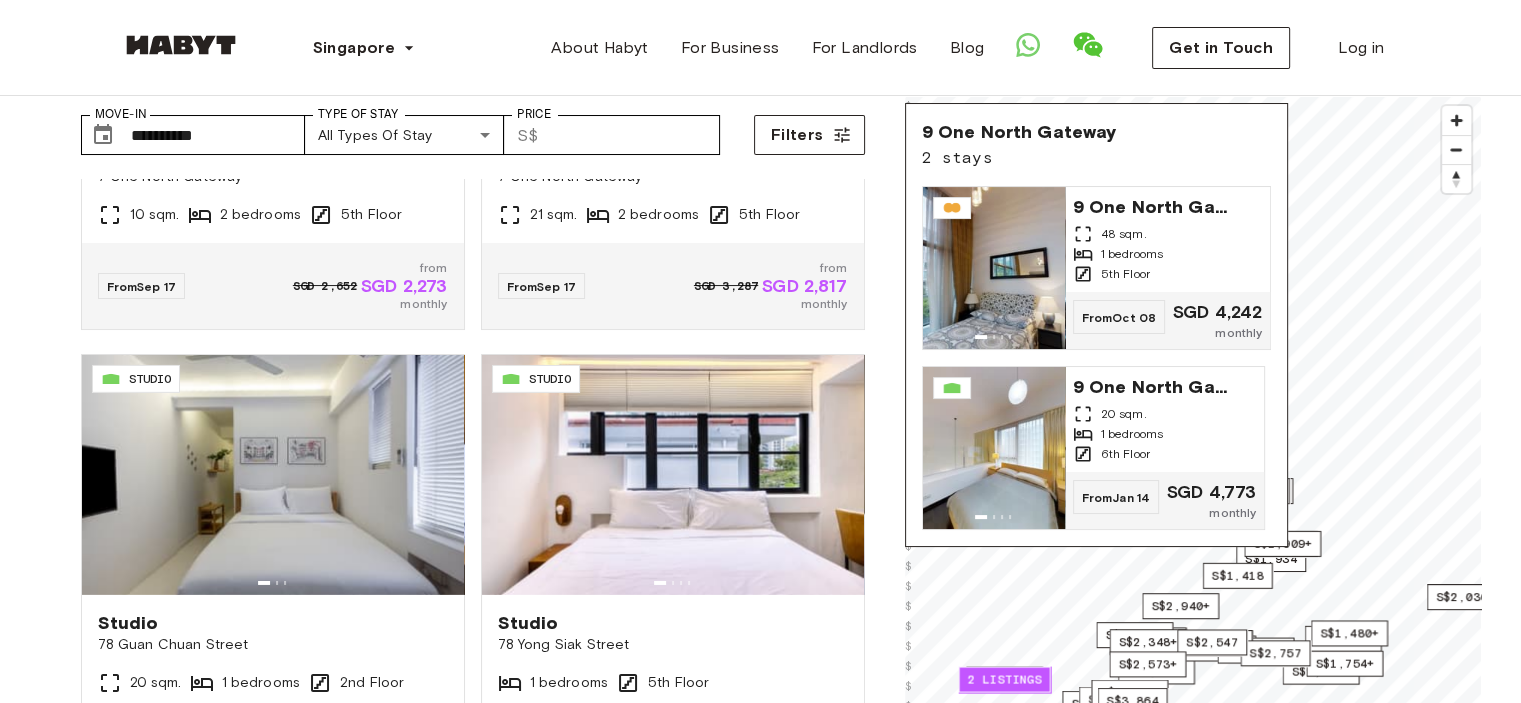 click on "**********" at bounding box center (760, 2201) 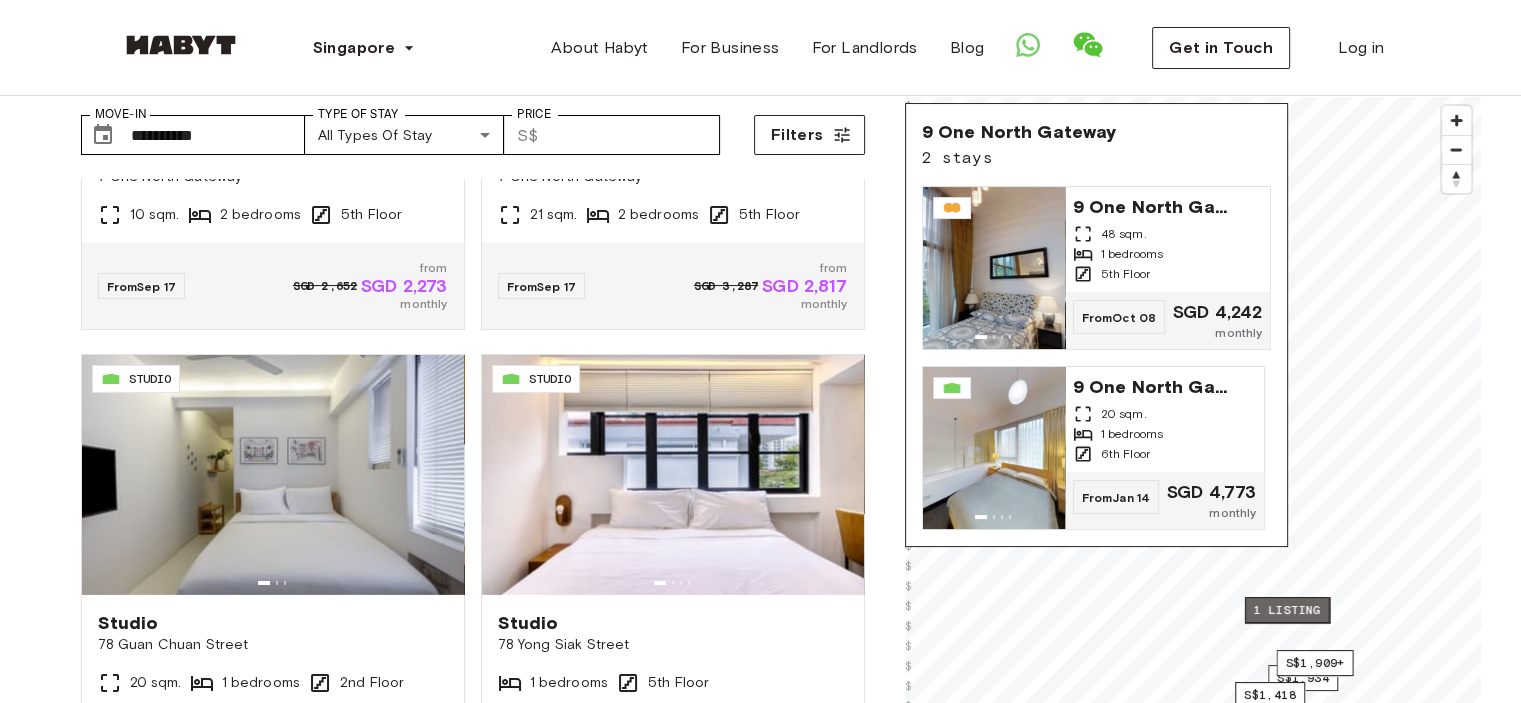 click on "1 listing" at bounding box center (1286, 610) 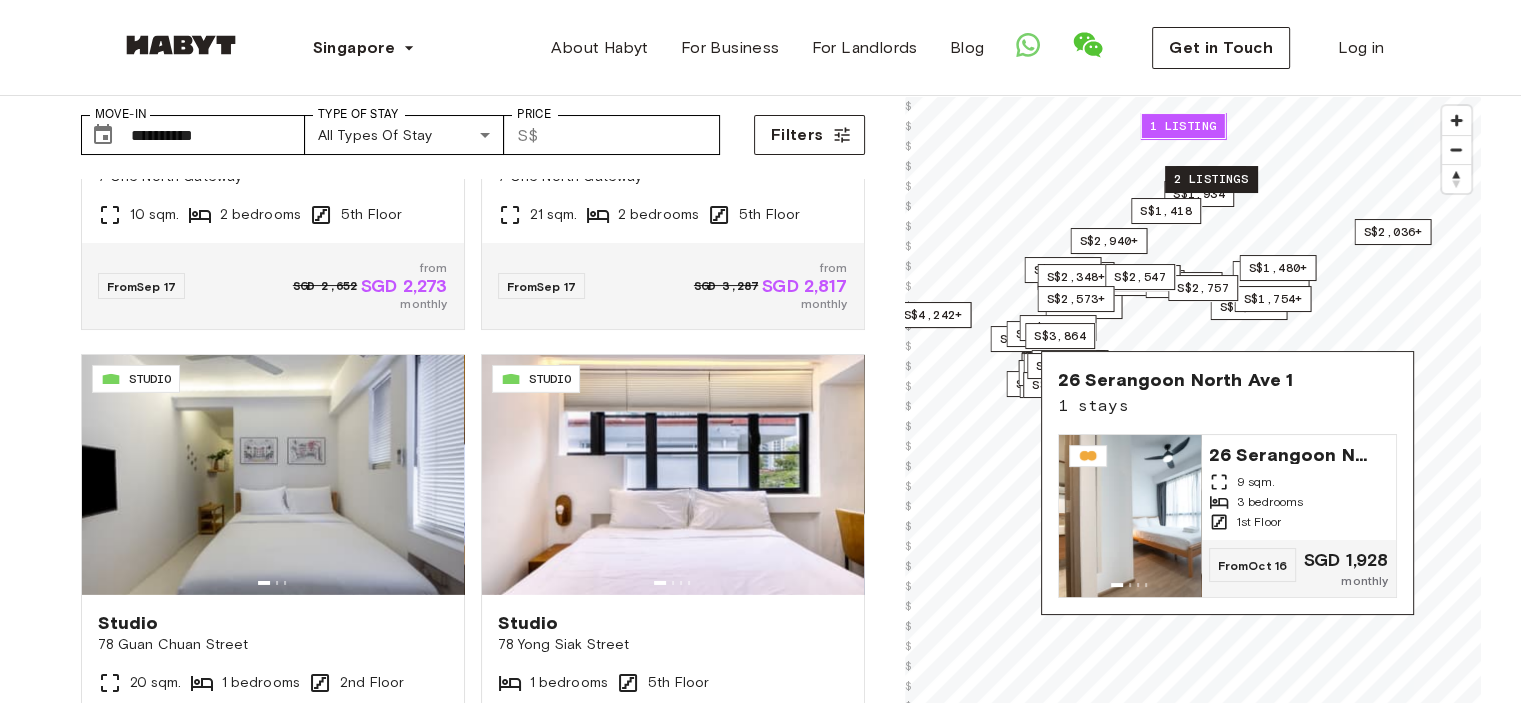 click on "2 listings" at bounding box center (1211, 179) 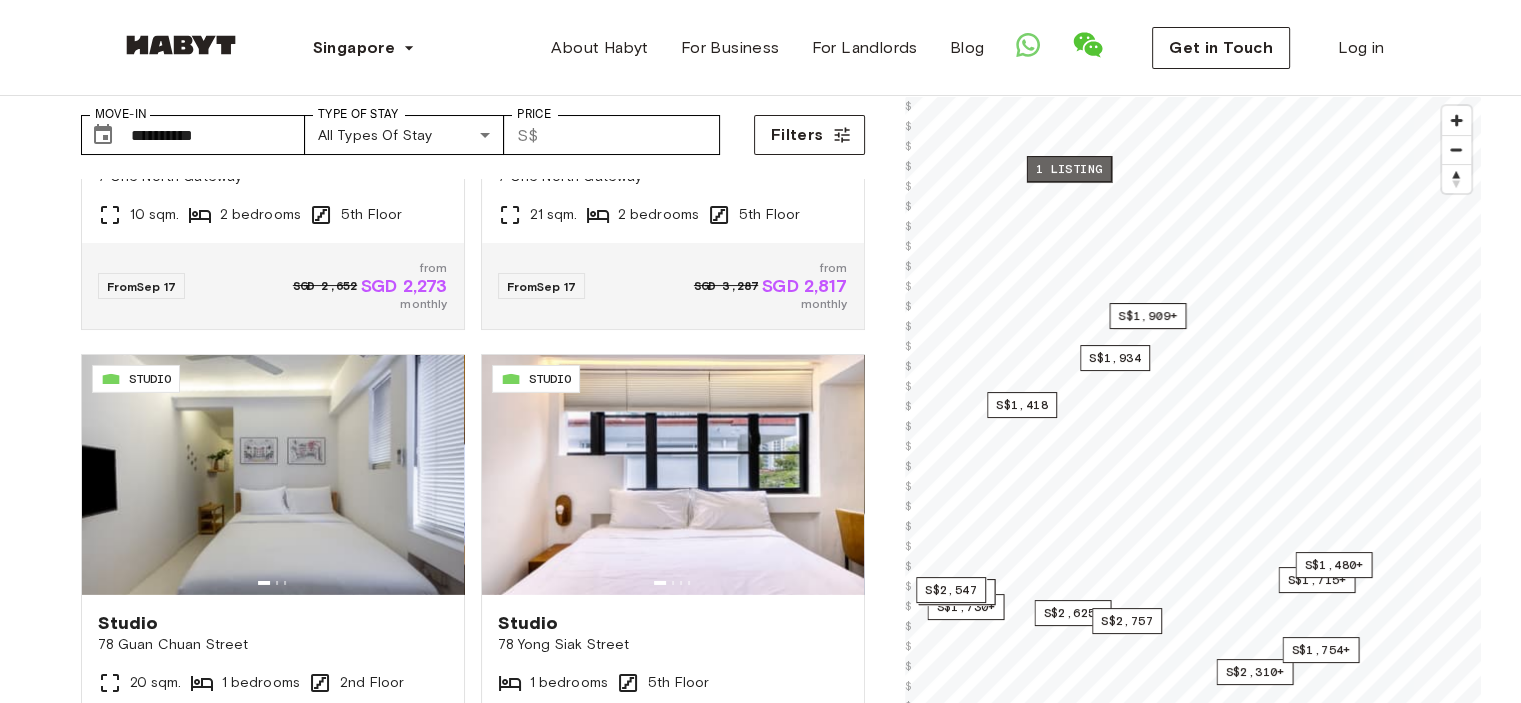click on "1 listing" at bounding box center [1068, 169] 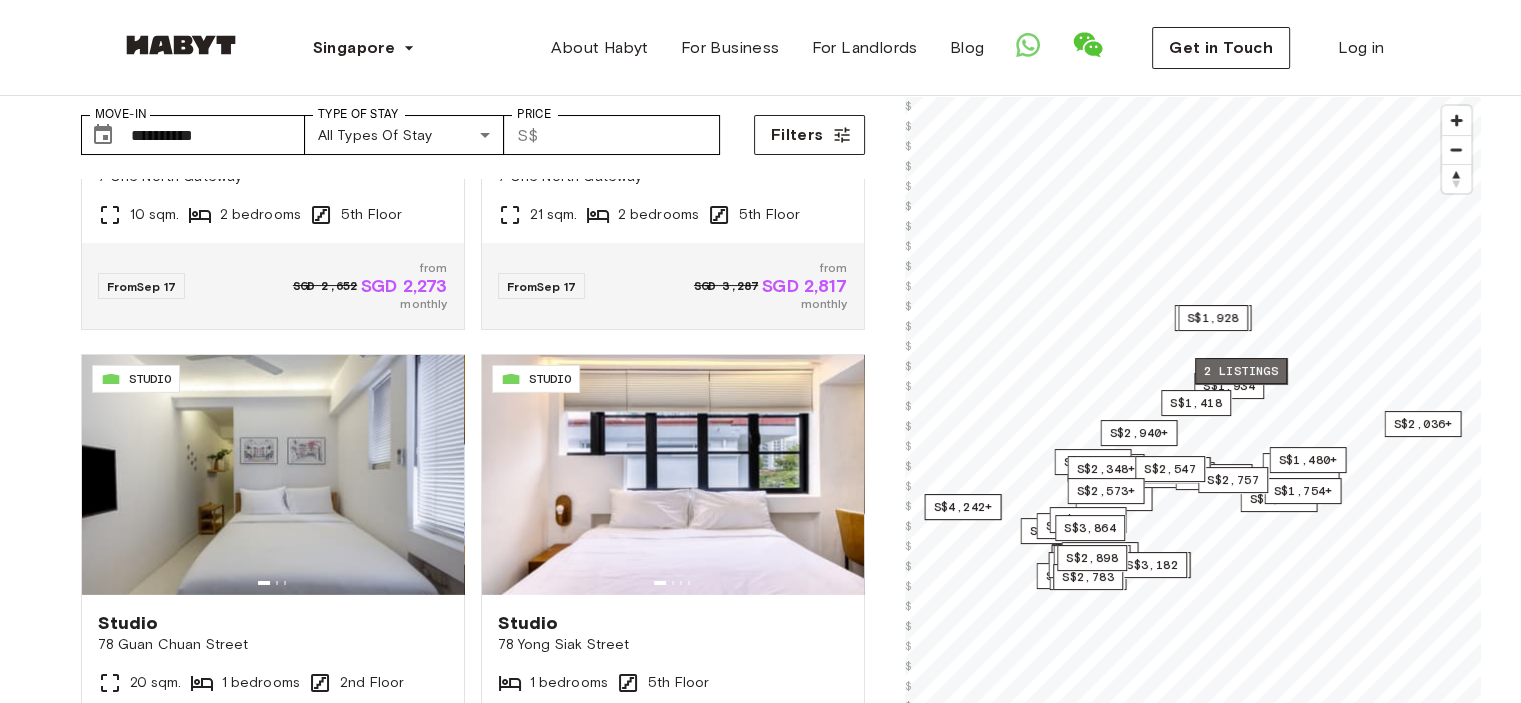click on "2 listings" at bounding box center (1241, 371) 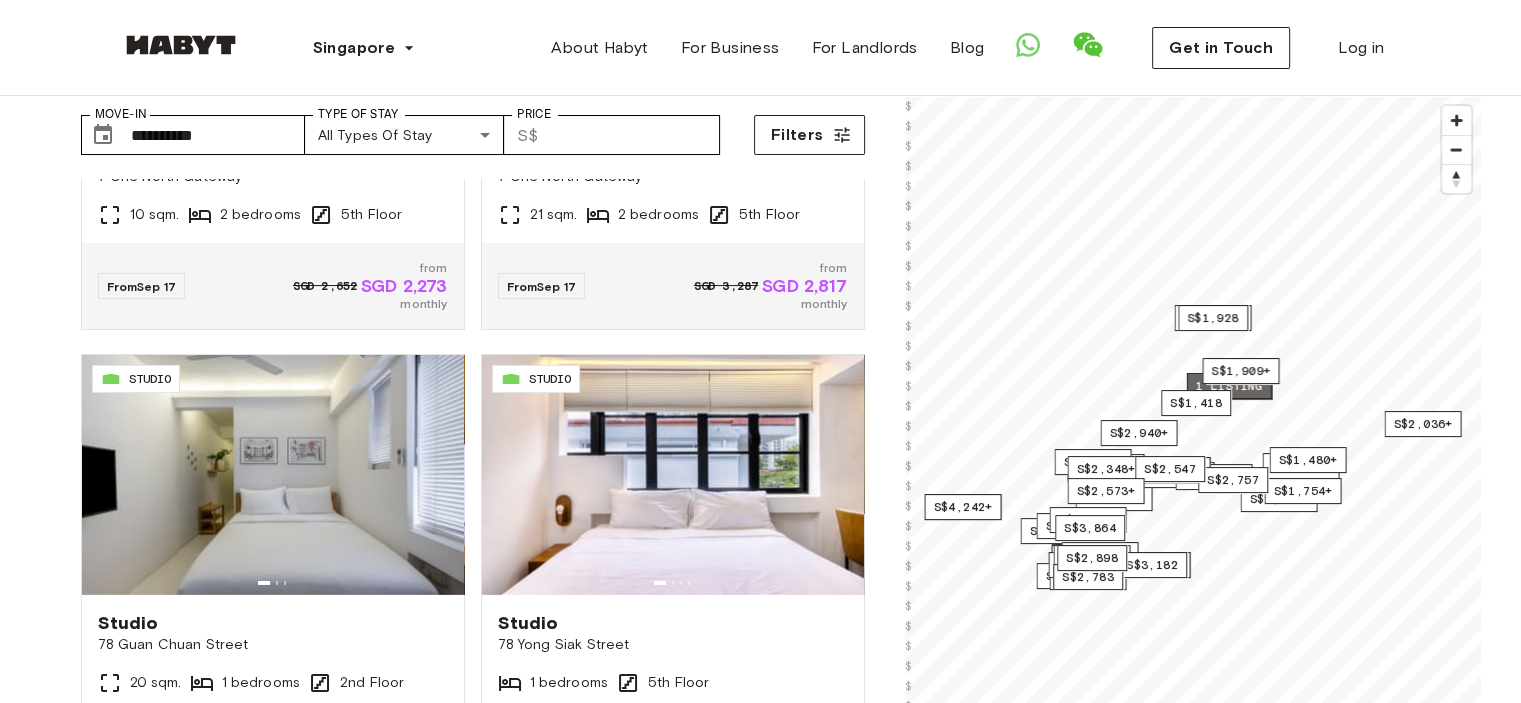 click on "1 listing" at bounding box center [1228, 386] 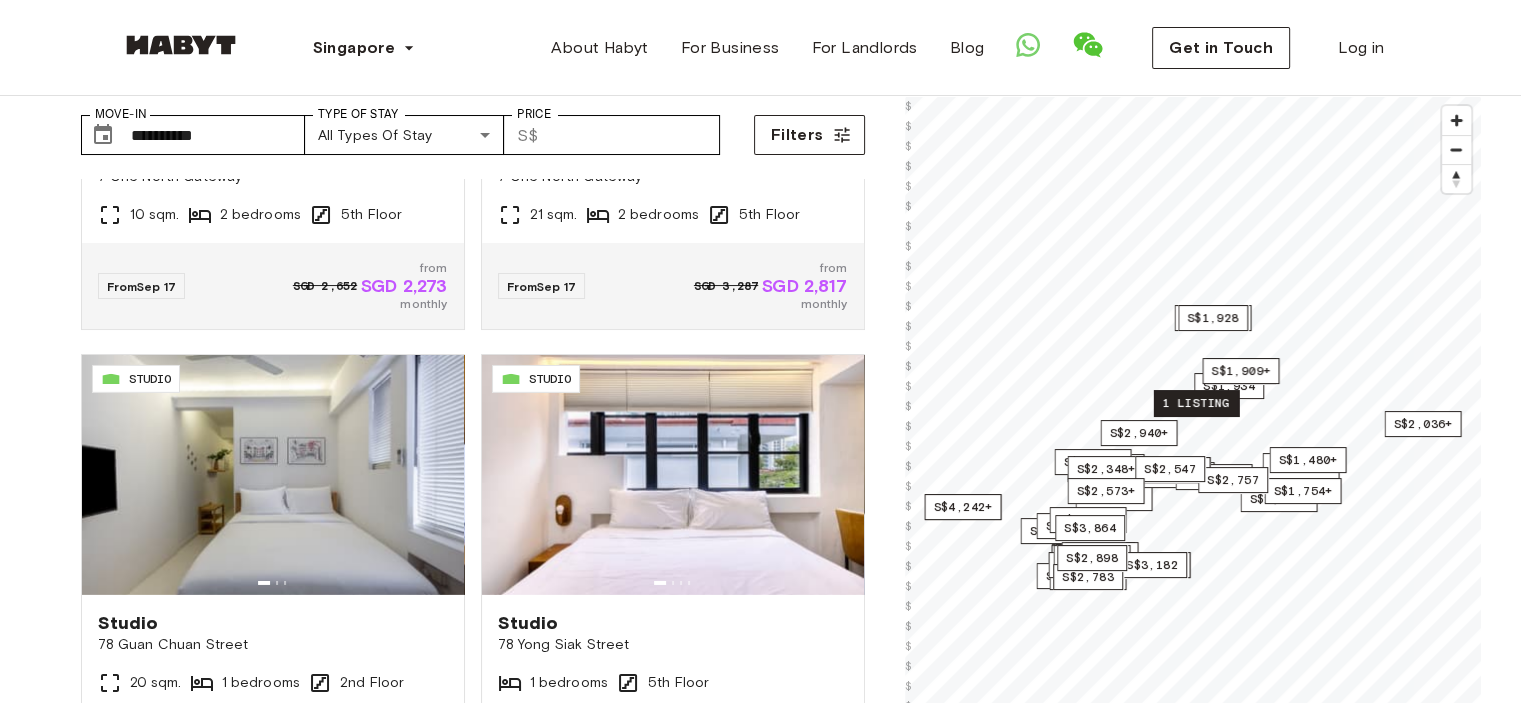 click on "1 listing" at bounding box center (1195, 403) 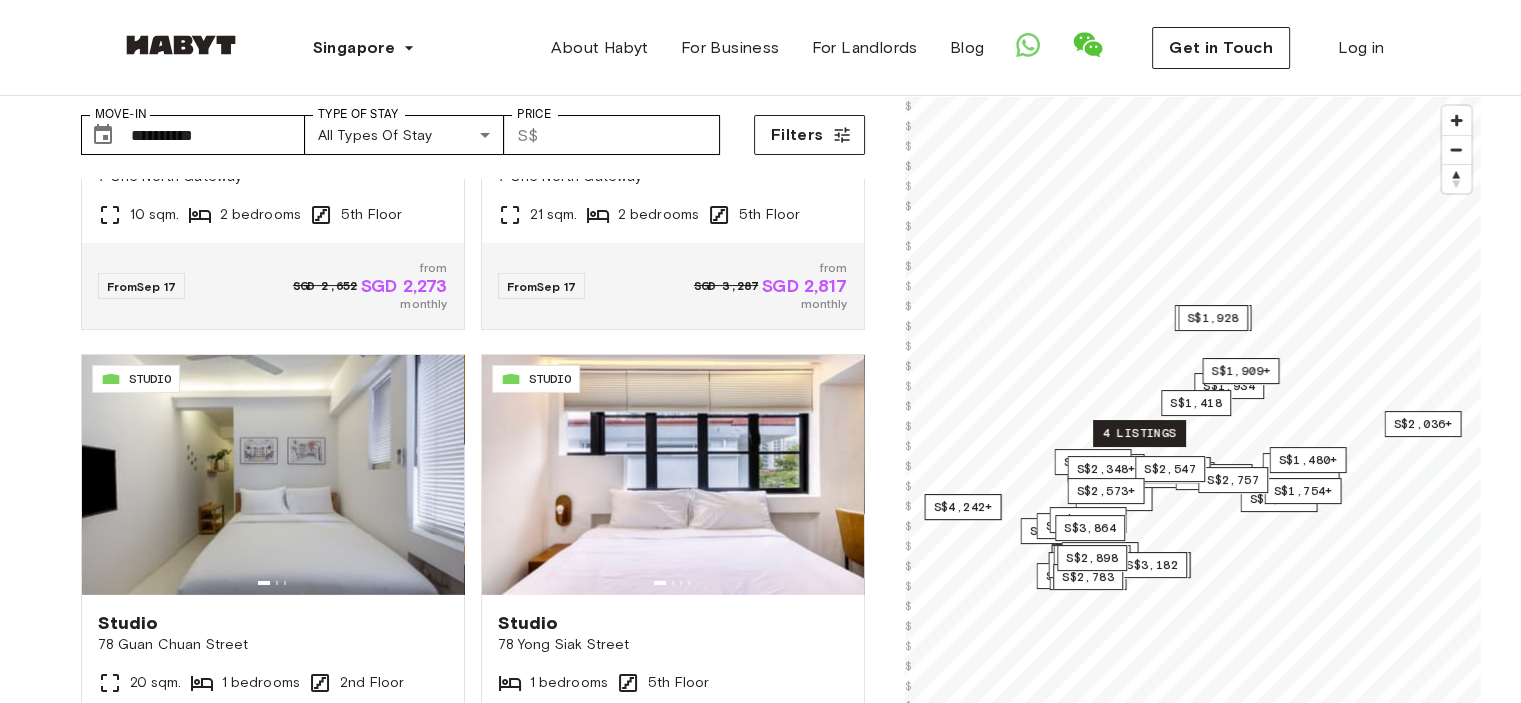 click on "4 listings" at bounding box center (1139, 433) 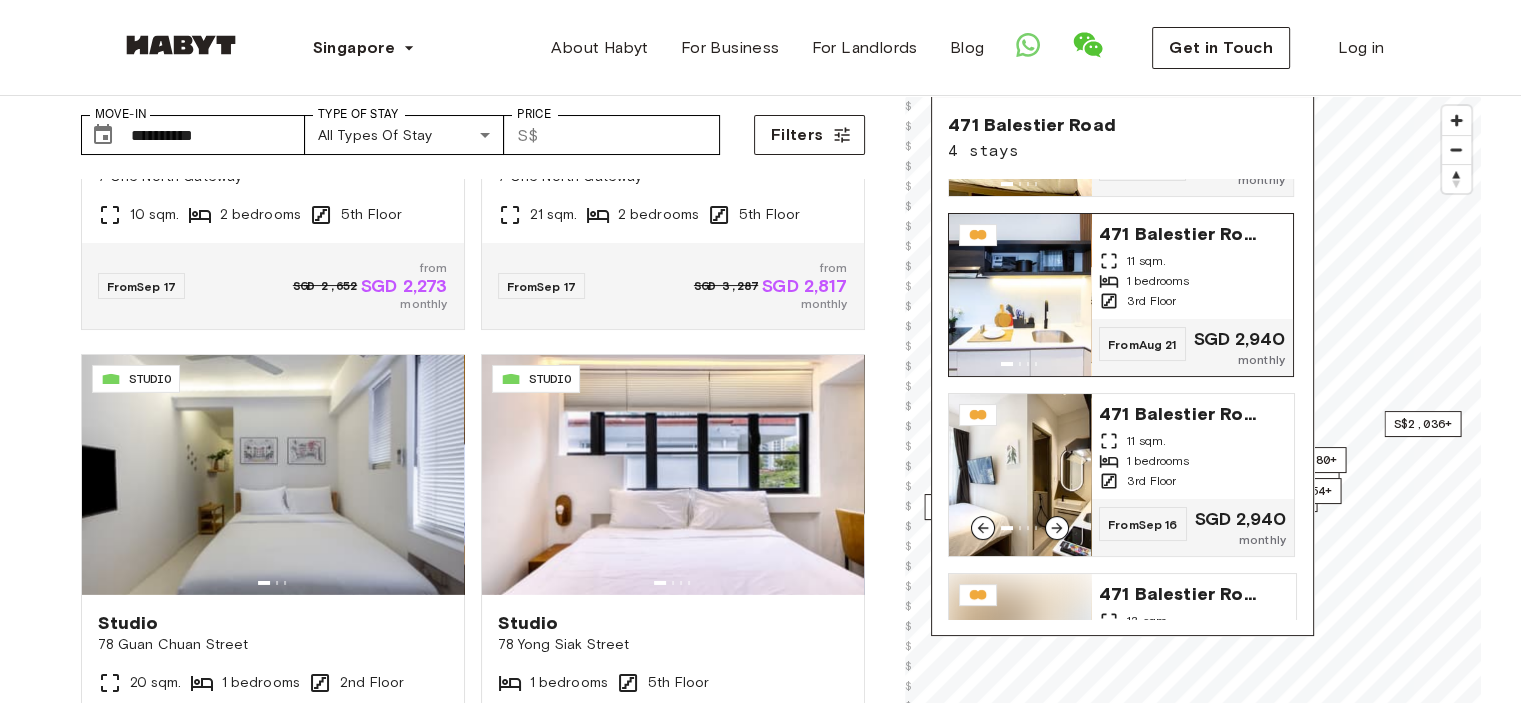 scroll, scrollTop: 261, scrollLeft: 0, axis: vertical 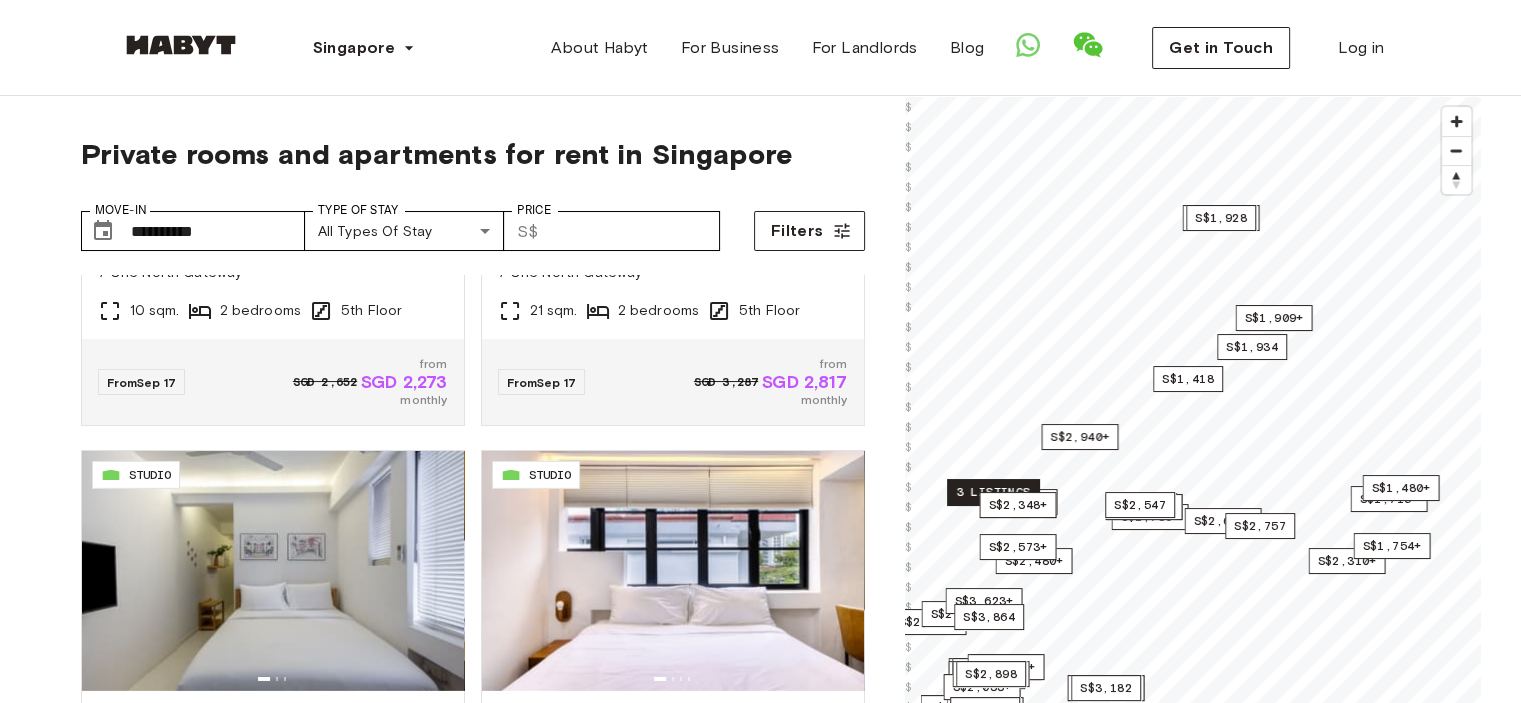 click on "3 listings" at bounding box center (993, 492) 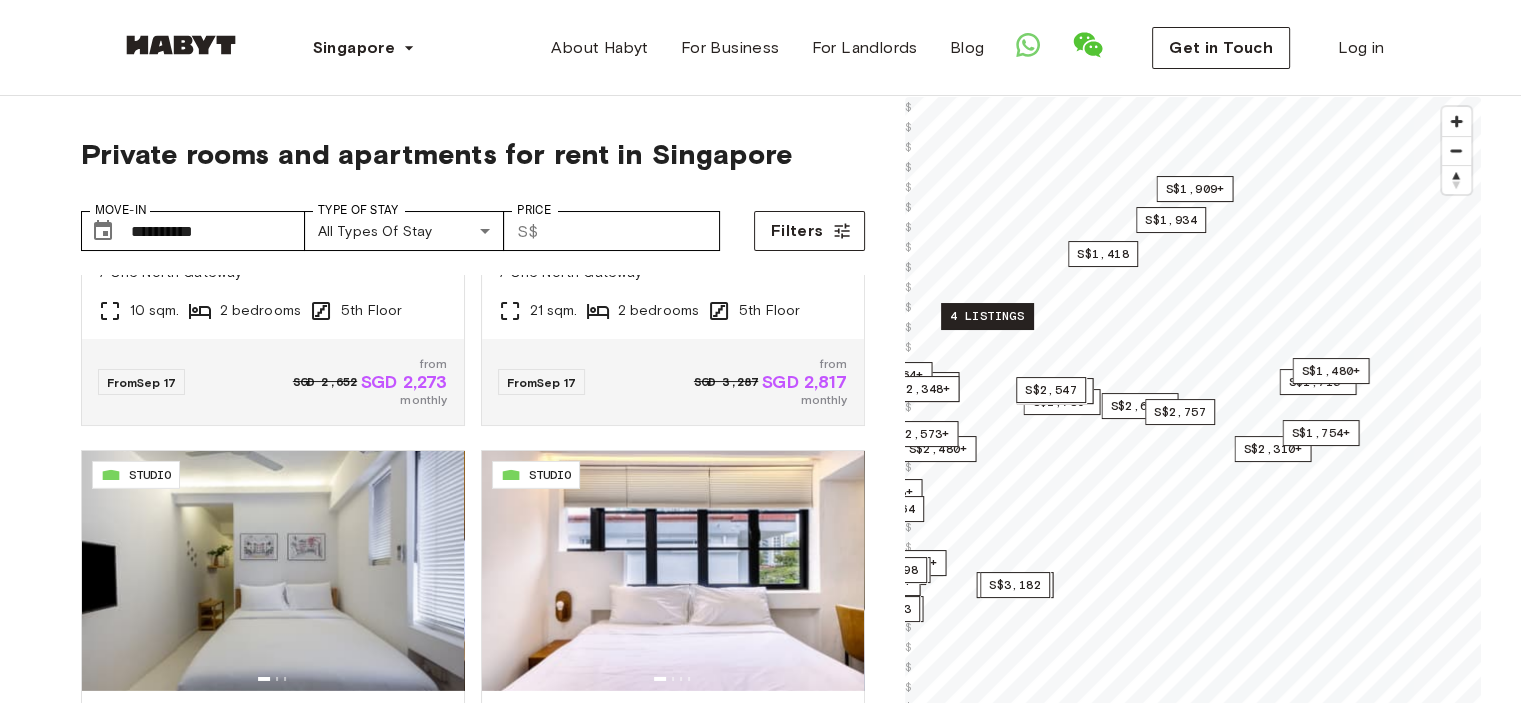 click on "4 listings" at bounding box center [987, 316] 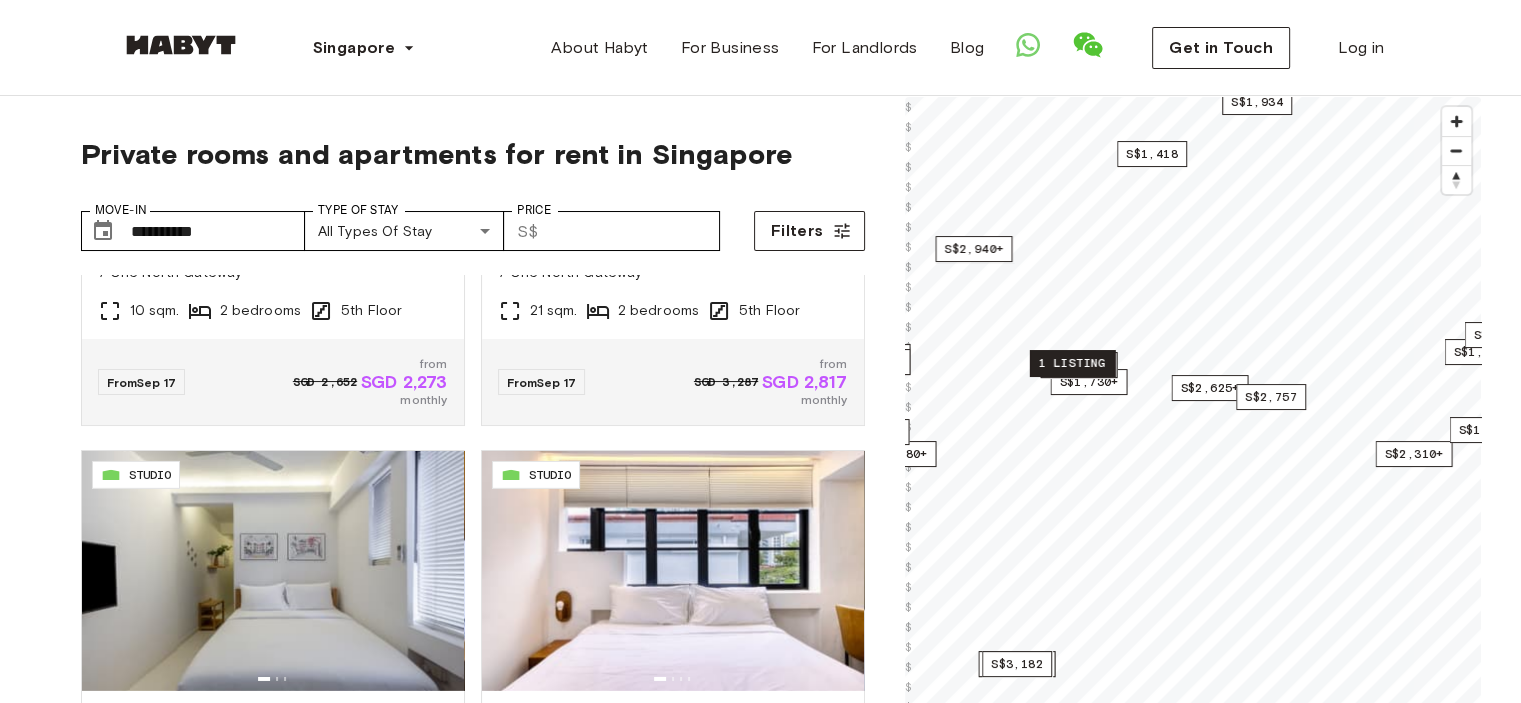 click on "1 listing" at bounding box center [1071, 363] 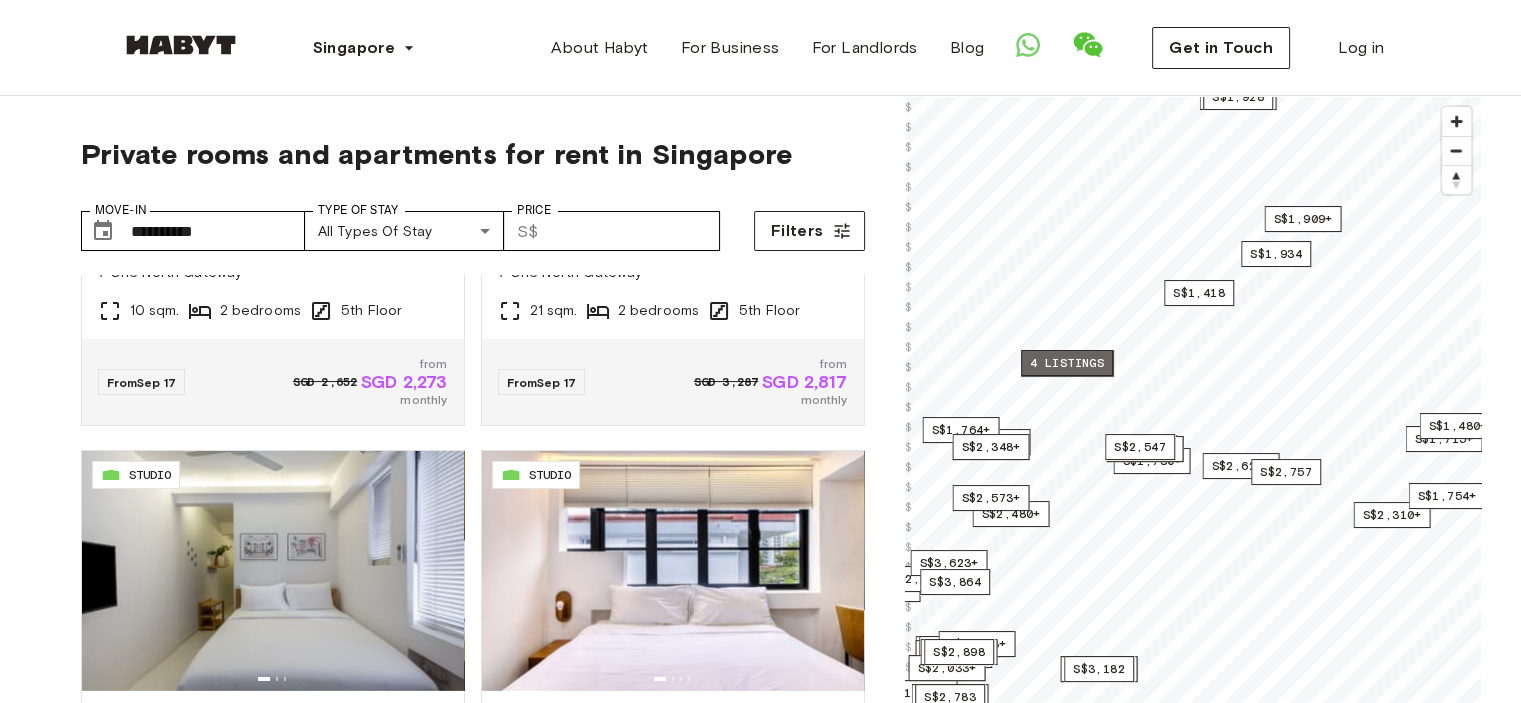 click on "4 listings" at bounding box center (1067, 363) 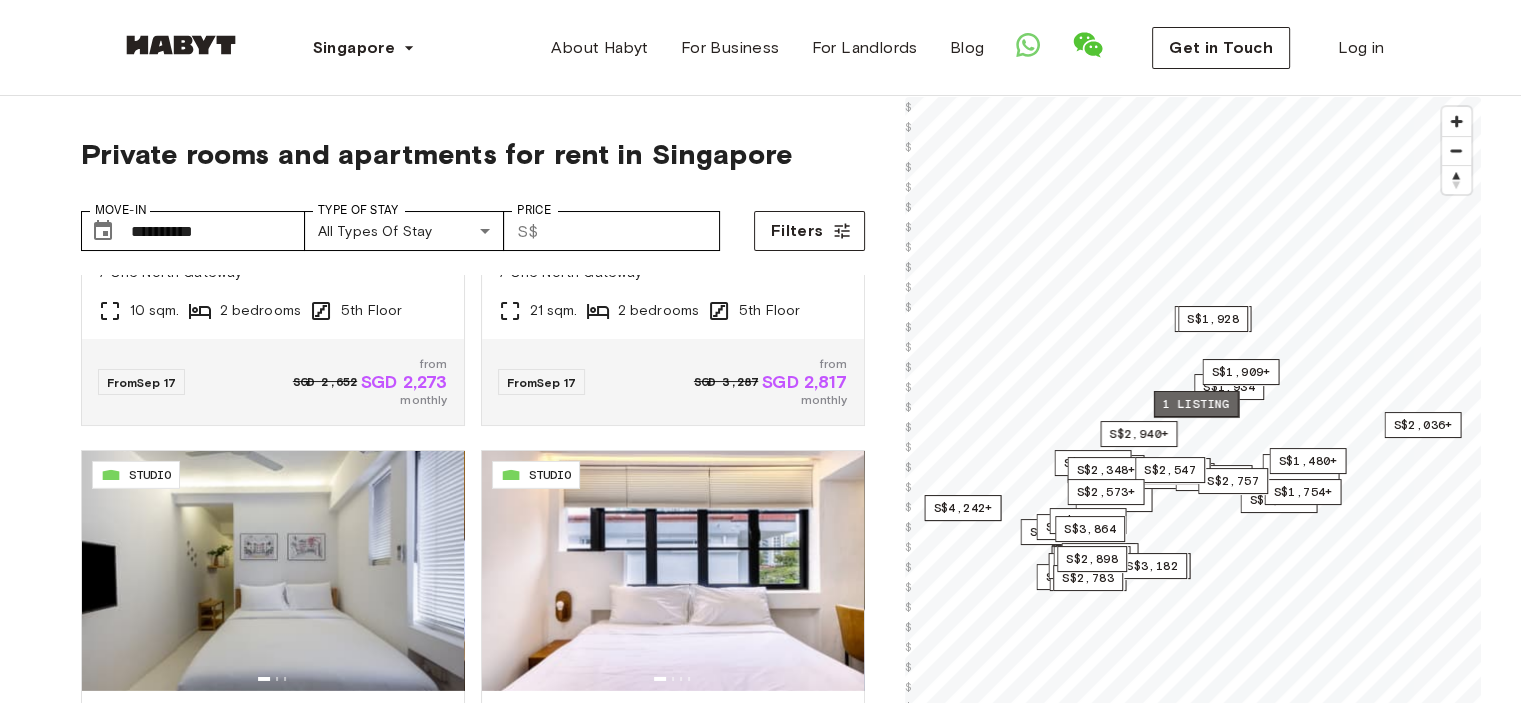 click on "1 listing" at bounding box center [1195, 404] 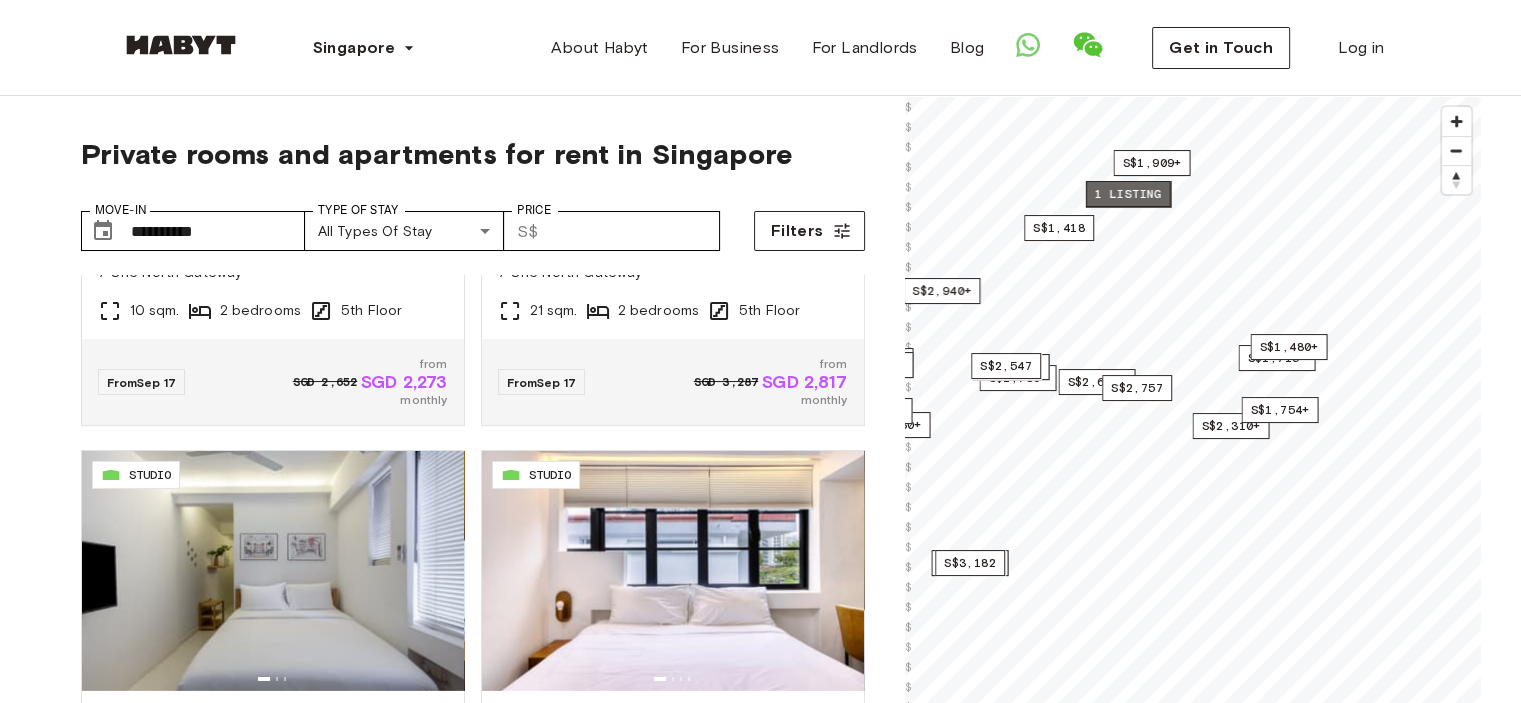 click on "1 listing" at bounding box center [1127, 194] 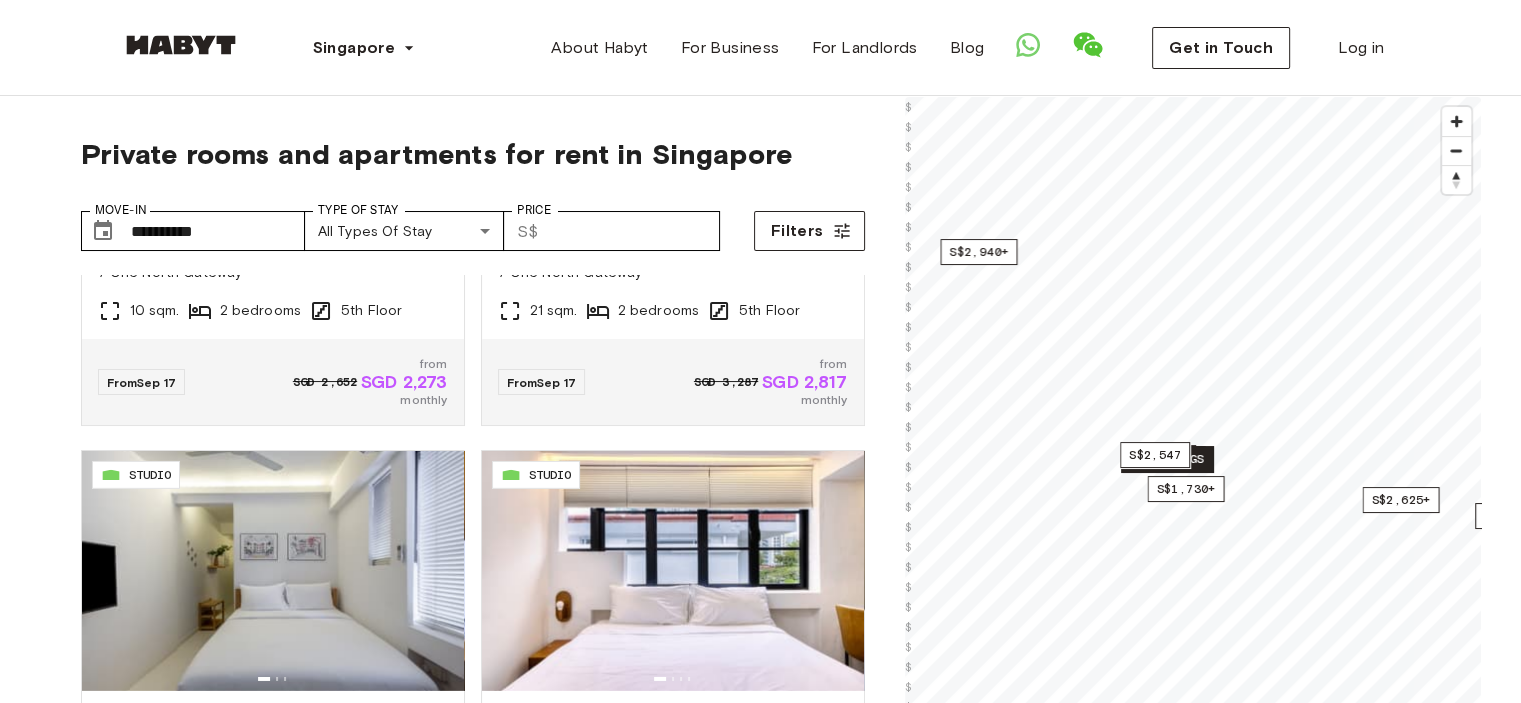 click on "2 listings" at bounding box center [1167, 459] 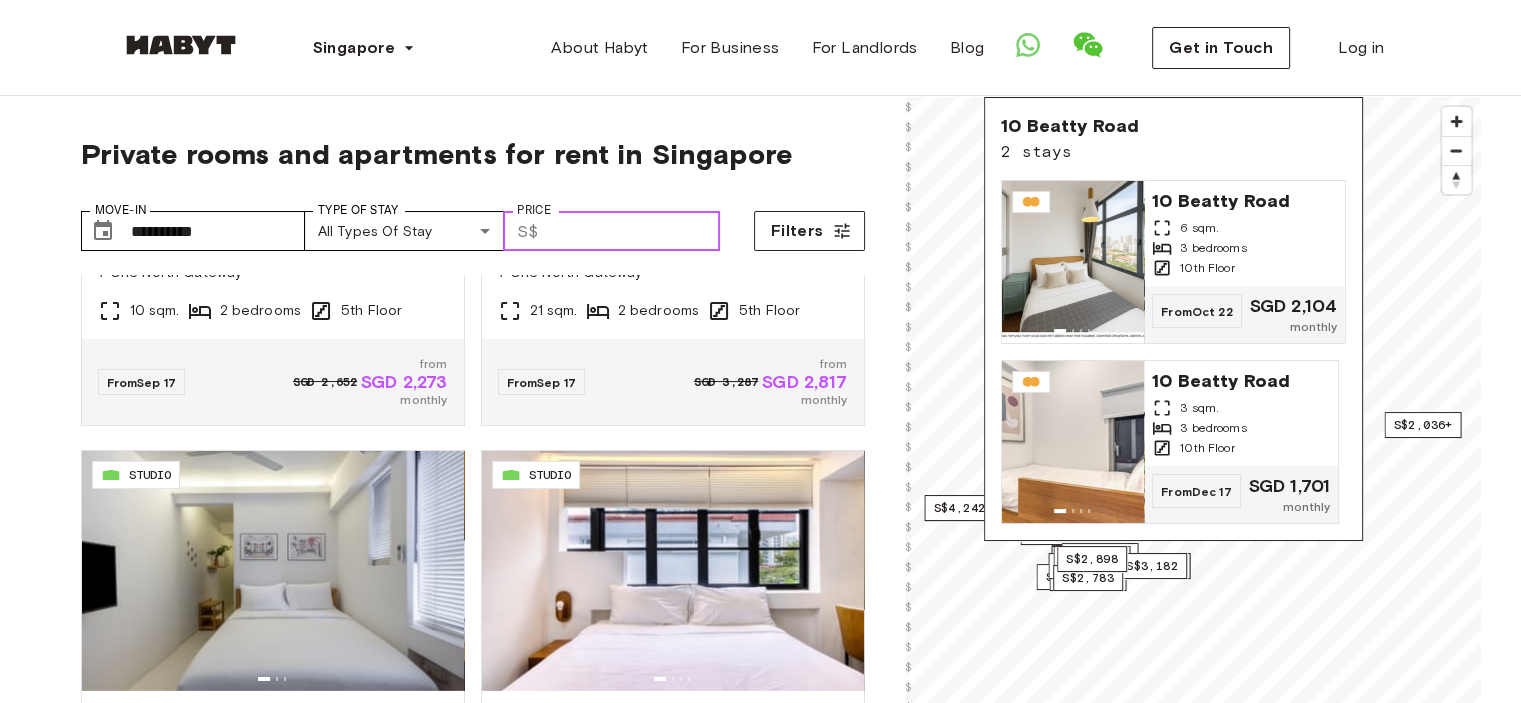 click on "Price" at bounding box center (633, 231) 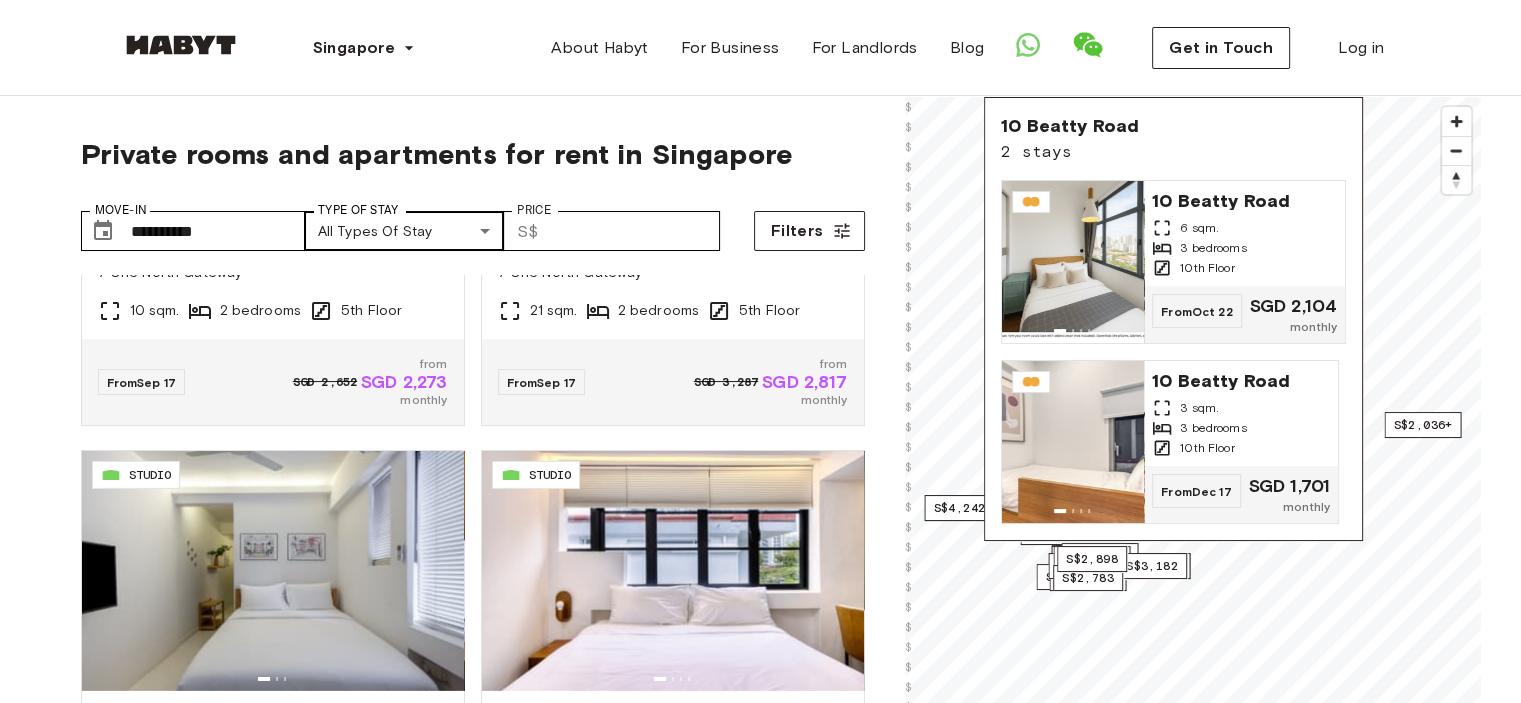 click on "**********" at bounding box center (760, 2297) 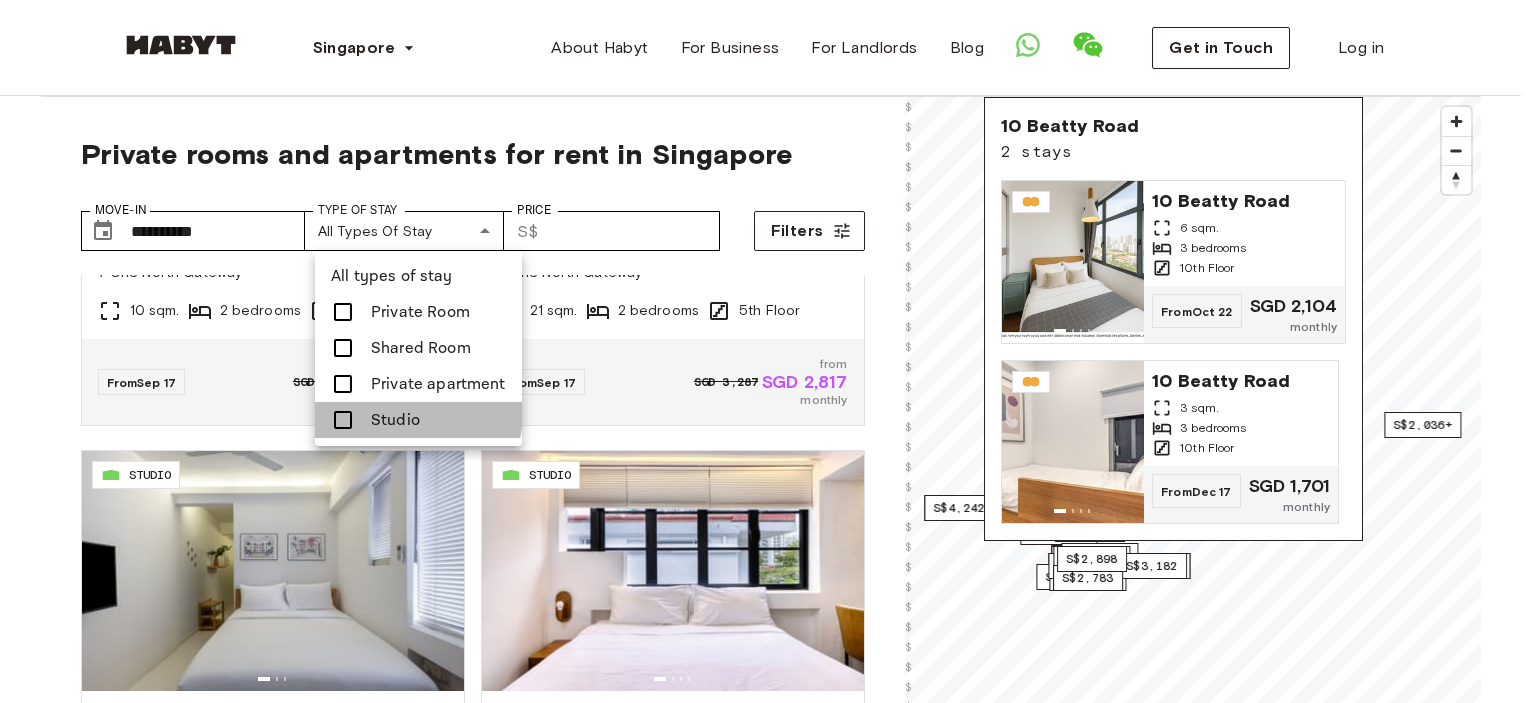 click on "Studio" at bounding box center (395, 420) 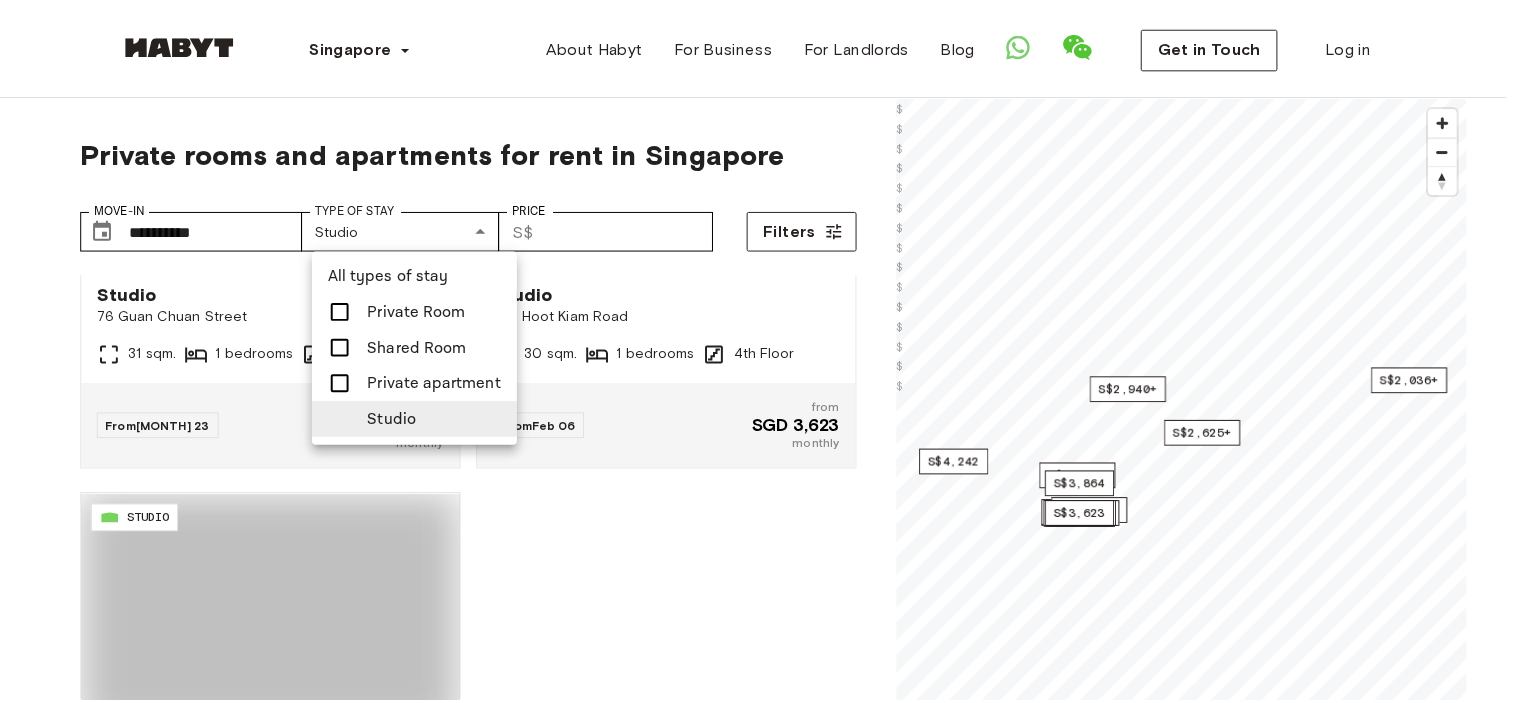 scroll, scrollTop: 5874, scrollLeft: 0, axis: vertical 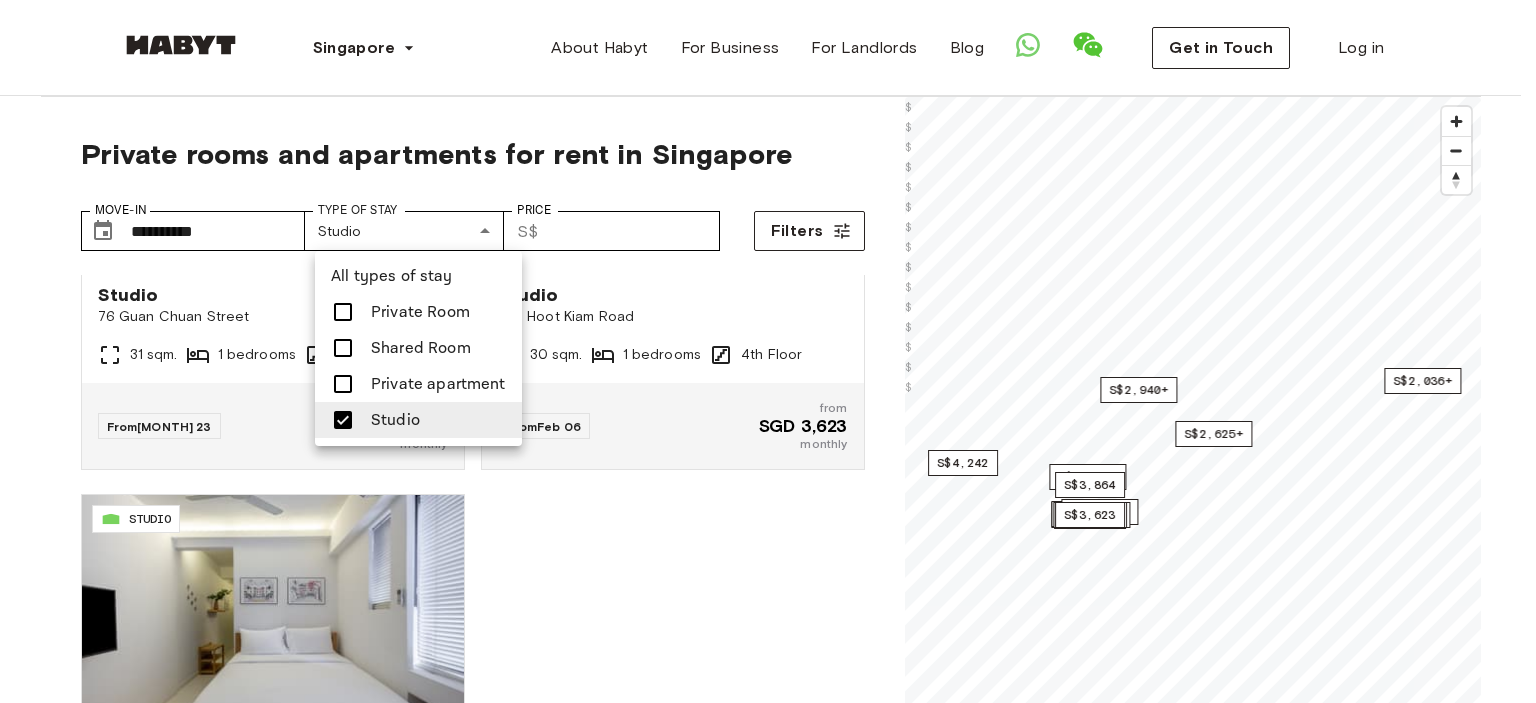 click at bounding box center (768, 351) 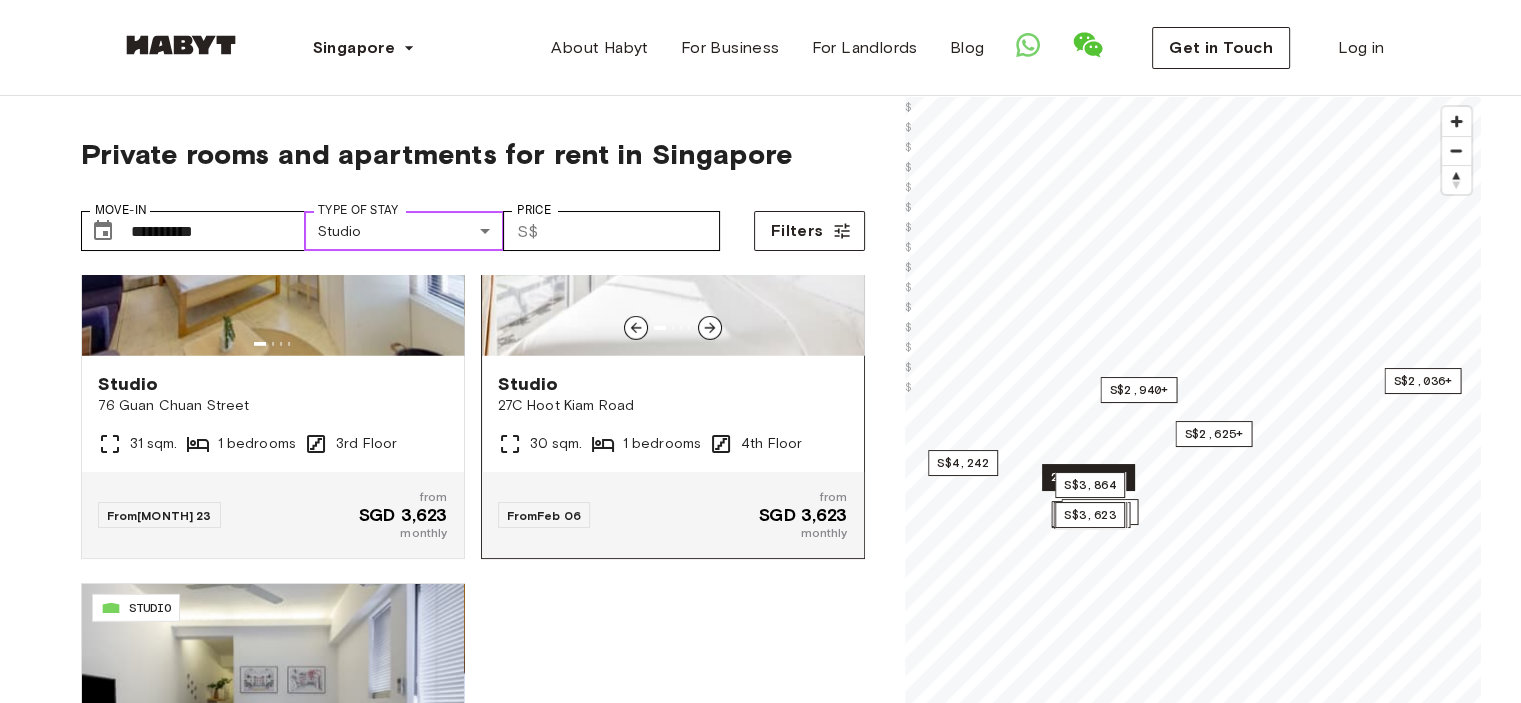 scroll, scrollTop: 5874, scrollLeft: 0, axis: vertical 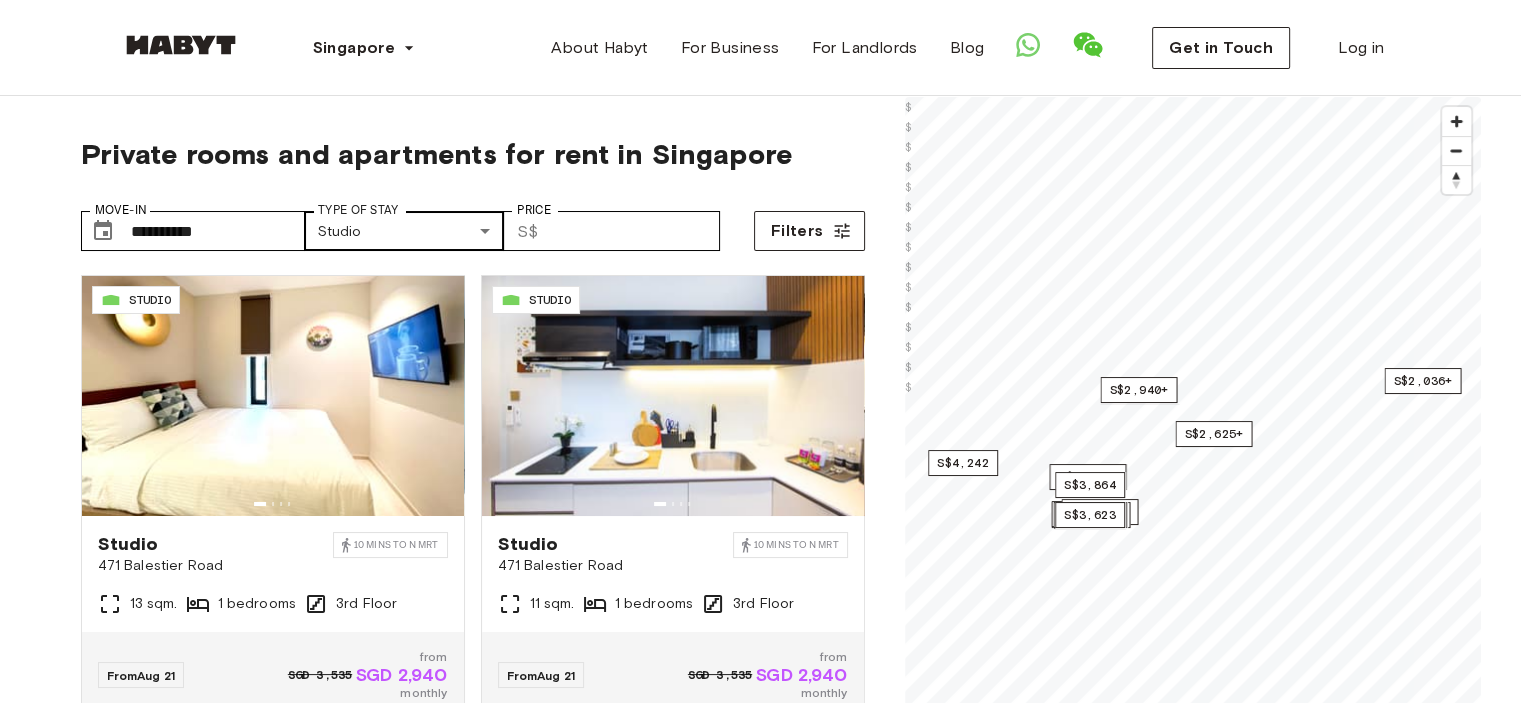 click on "Singapore Europe Amsterdam Berlin Frankfurt Hamburg Lisbon Madrid Milan Modena Paris Turin Munich Rotterdam Stuttgart Dusseldorf Cologne Zurich The Hague Graz Brussels Leipzig Asia Hong Kong Singapore Seoul Phuket Tokyo About Habyt For Business For Landlords Blog Get in Touch Log in Private rooms and apartments for rent in Singapore Move-In ​​​​​​​​​​ Move-In Type of Stay Studio ​​​​​​​​​​ Type of Stay Price ​​ S$ Price Filters SG-01-110-014-001 STUDIO Studio 471 Balestier Road 10 mins to N MRT 13 sqm. 1 bedrooms 3rd Floor From  Aug 21 SGD 3,535 from SGD 2,940 monthly SG-01-110-022-001 STUDIO Studio 471 Balestier Road 10 mins to N MRT 11 sqm. 1 bedrooms 3rd Floor From  Aug 21 SGD 3,535 from SGD 2,940 monthly SG-01-111-006-001 STUDIO Studio 115 Geylang Road Singapore 3 mins to K MRT 14 sqm. 1 bedrooms 2nd Floor From  Aug 23 SGD 3,367 from SGD 2,625 monthly SG-01-111-016-001 STUDIO Studio 115 Geylang Road Singapore 3 mins to K MRT 14 sqm. 1 bedrooms 2nd Floor From  Aug 26 SGD 3,367 from SGD 2,625 From" at bounding box center [760, 2297] 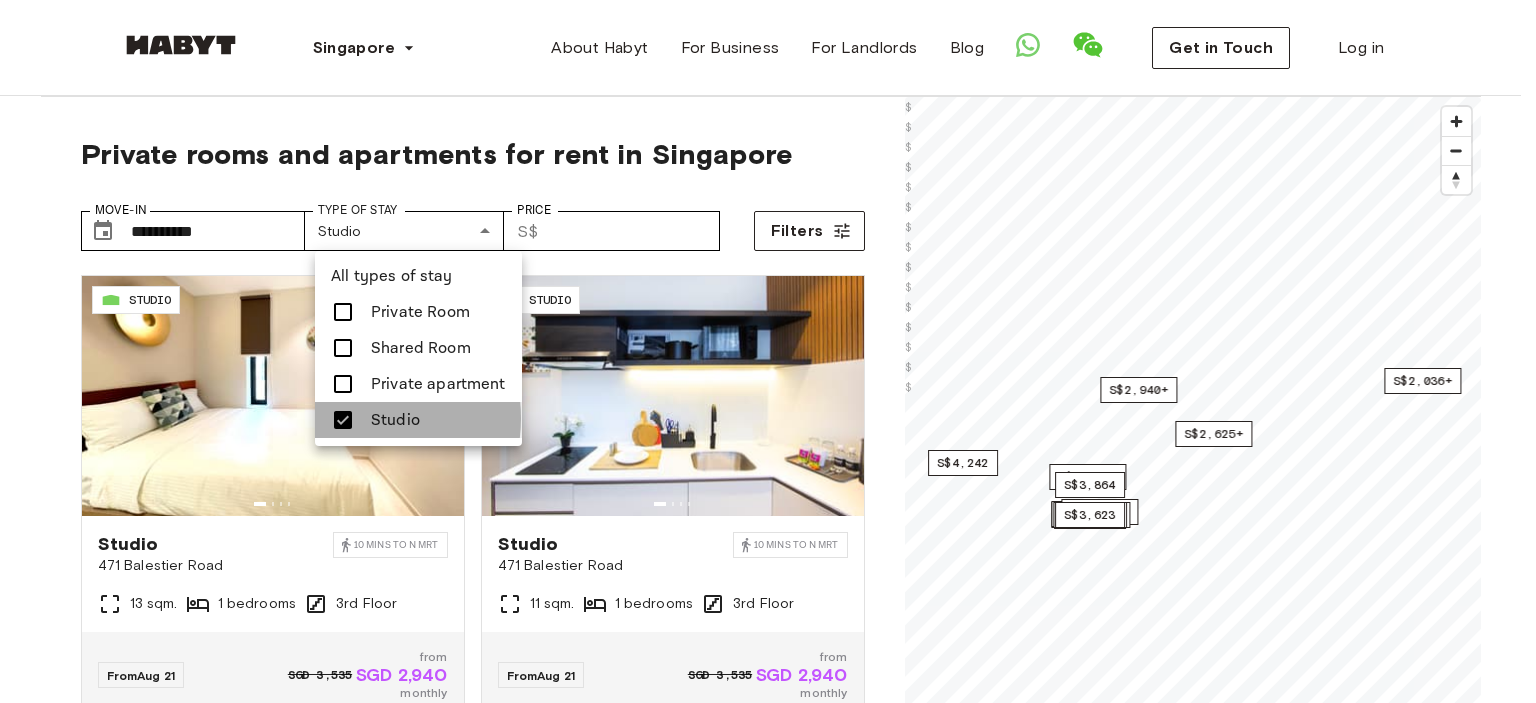 click at bounding box center (343, 420) 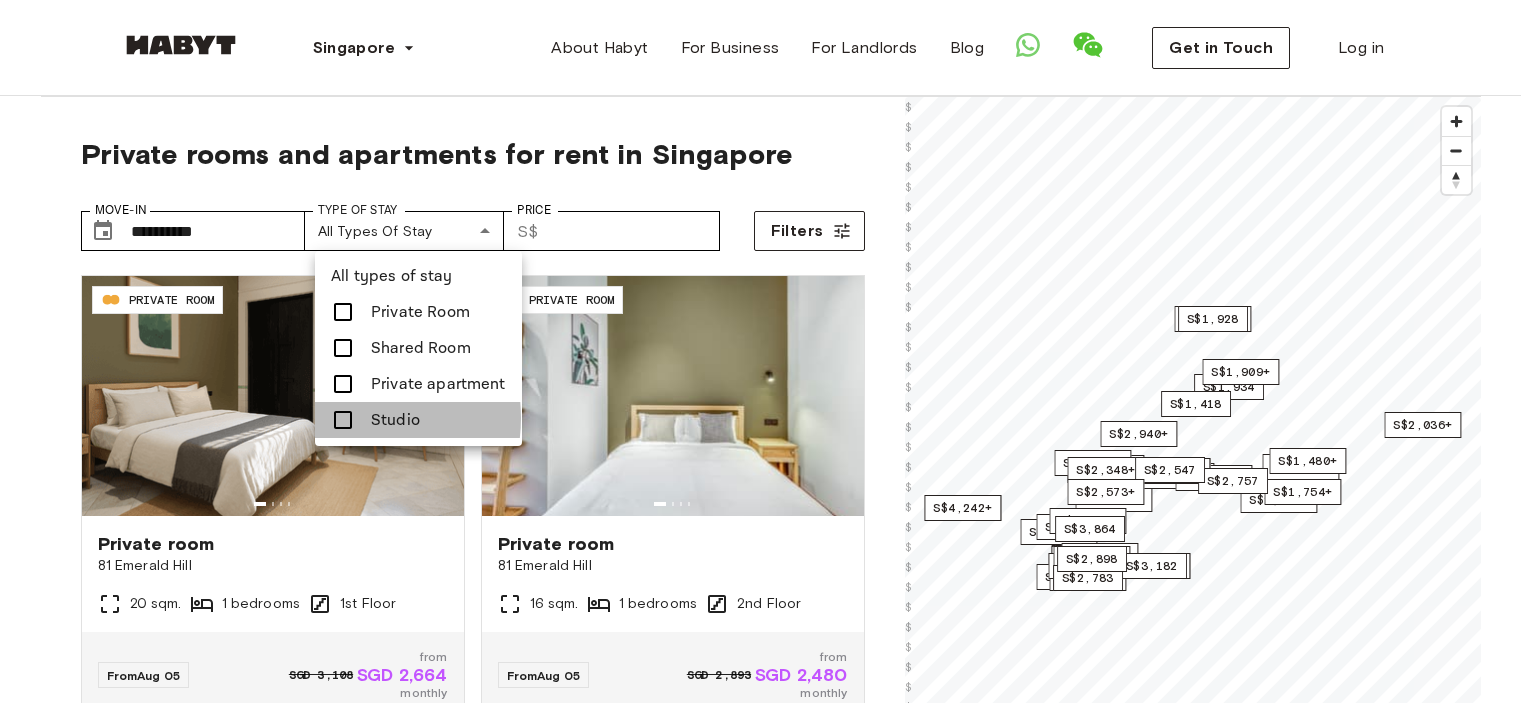 click at bounding box center (343, 420) 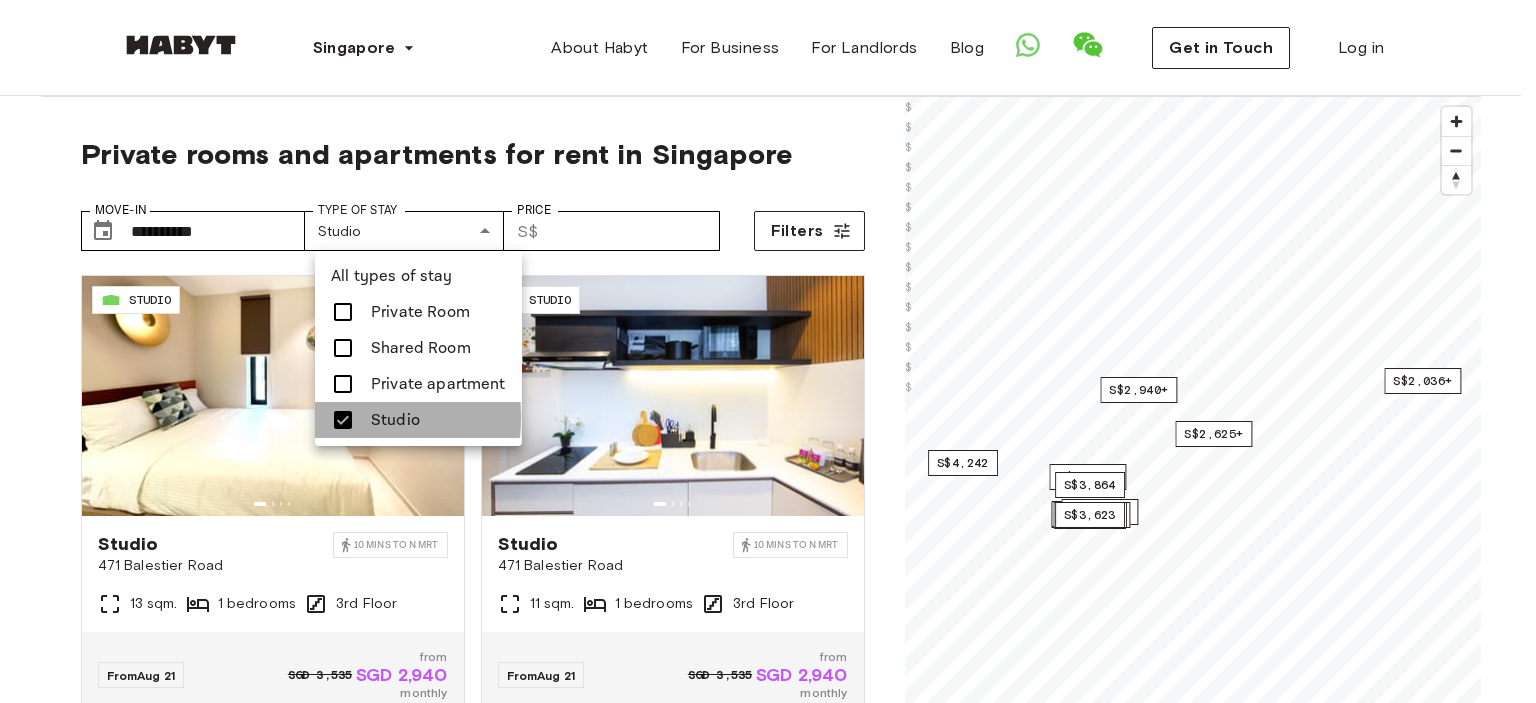 click at bounding box center [343, 420] 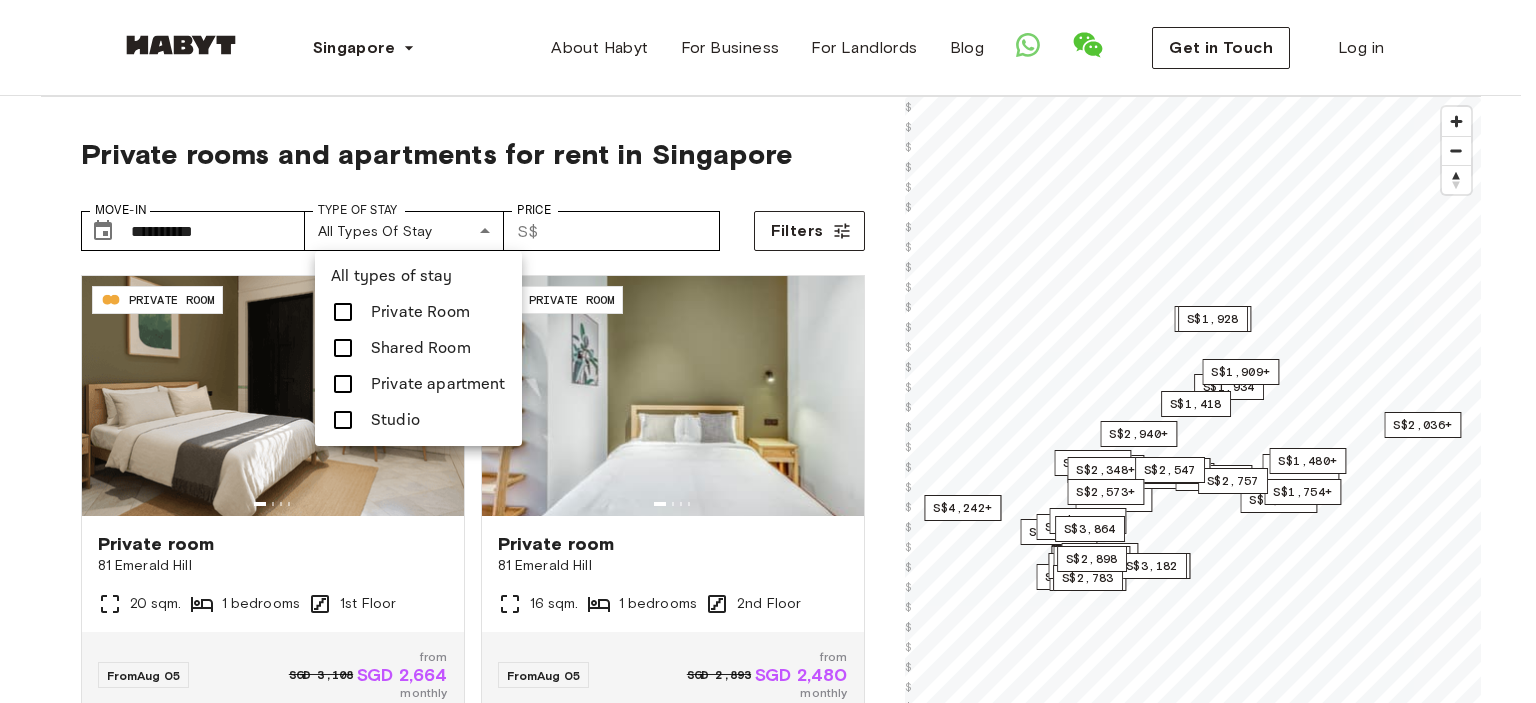 click at bounding box center [343, 348] 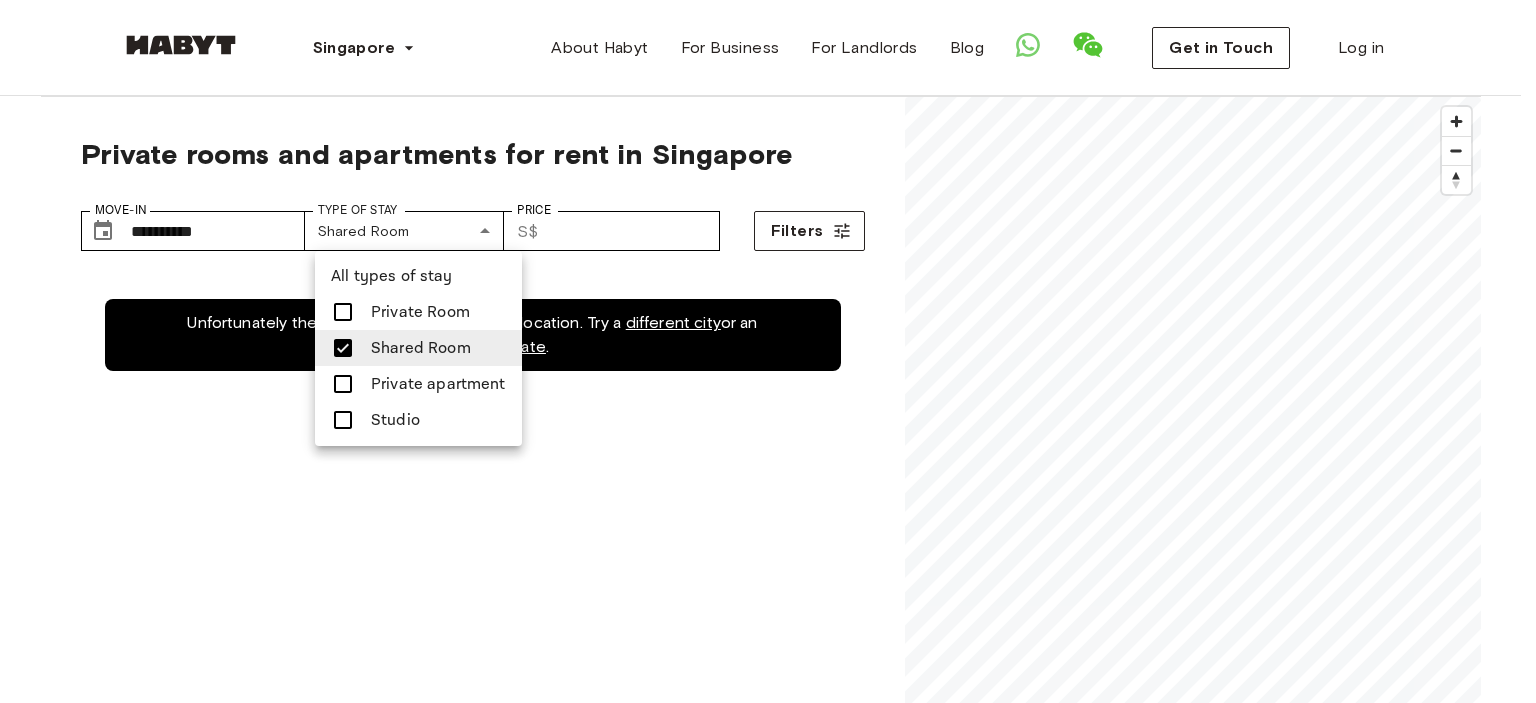 click at bounding box center (768, 351) 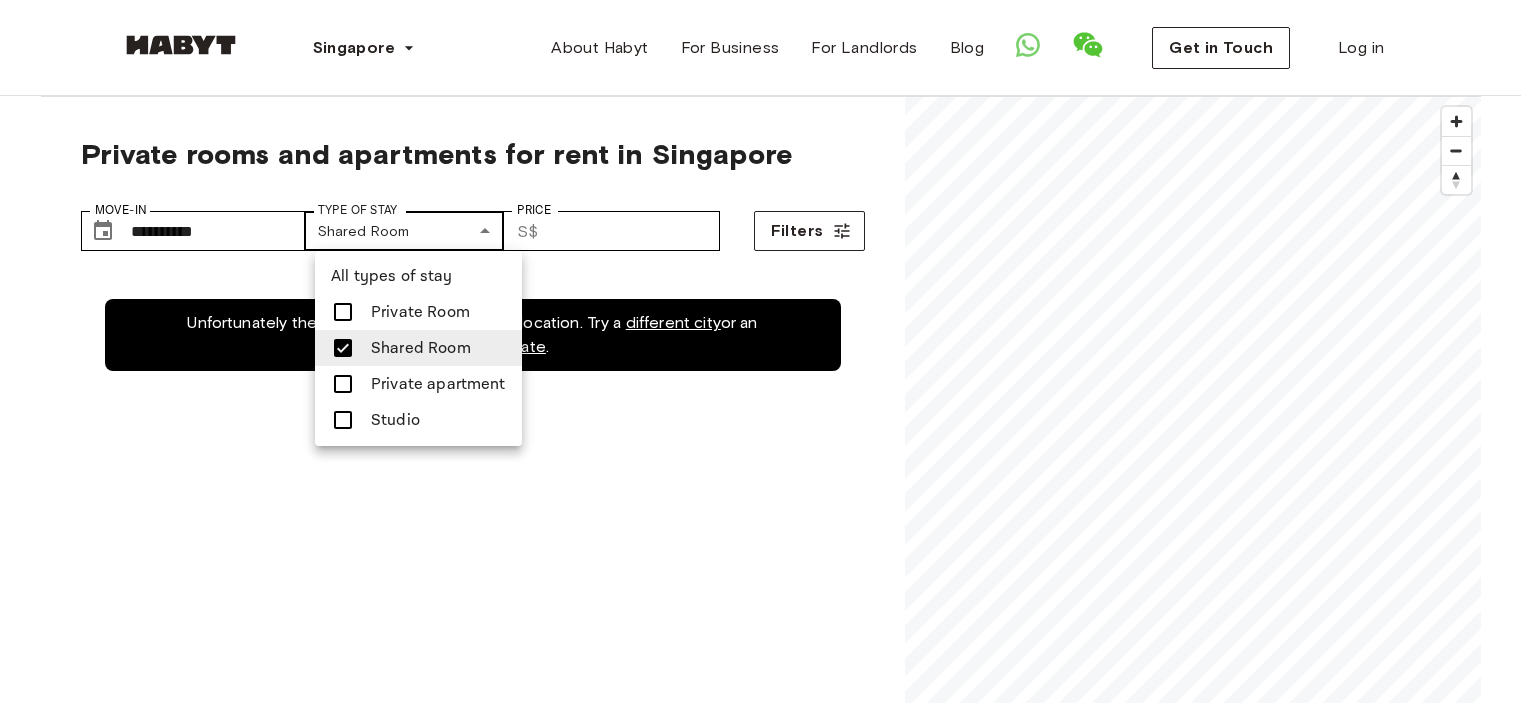 click on "**********" at bounding box center (768, 2297) 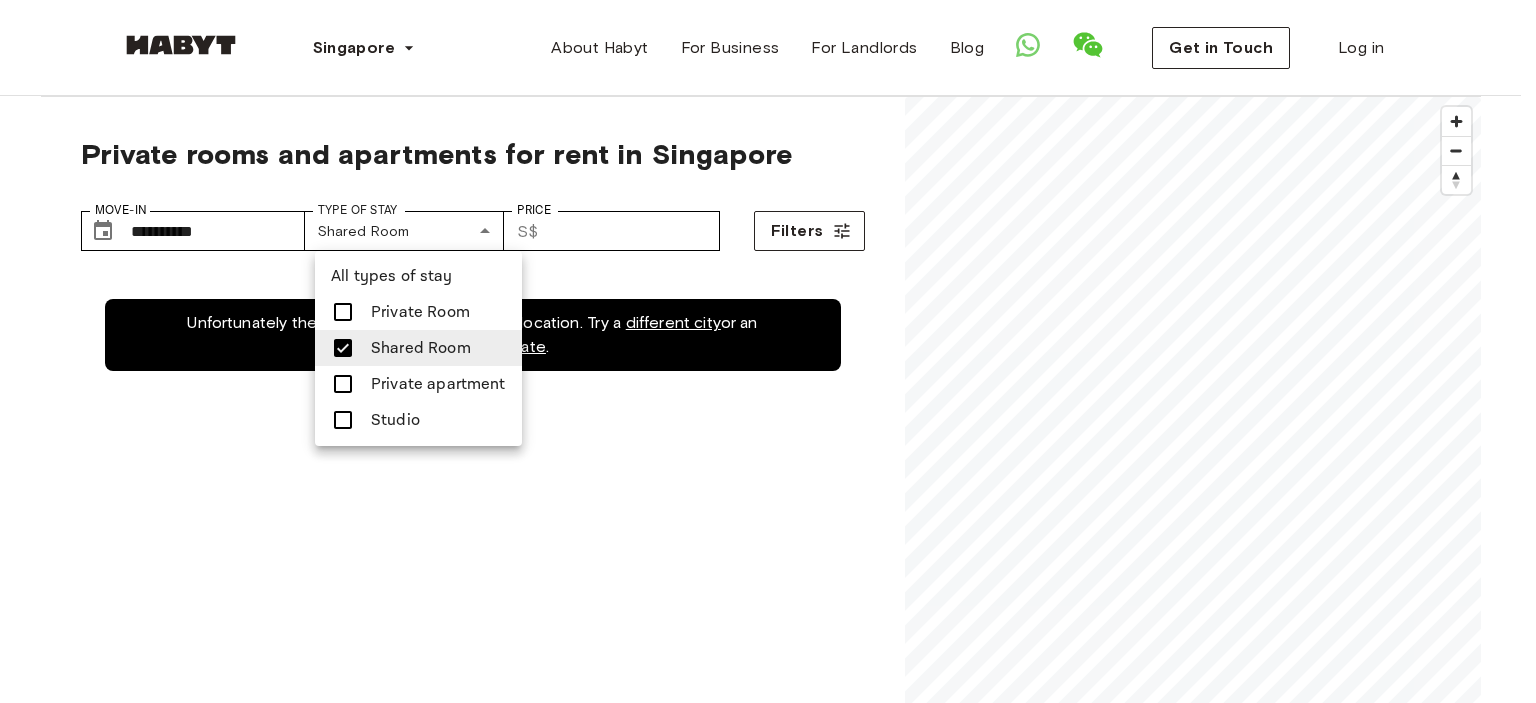 click at bounding box center [349, 312] 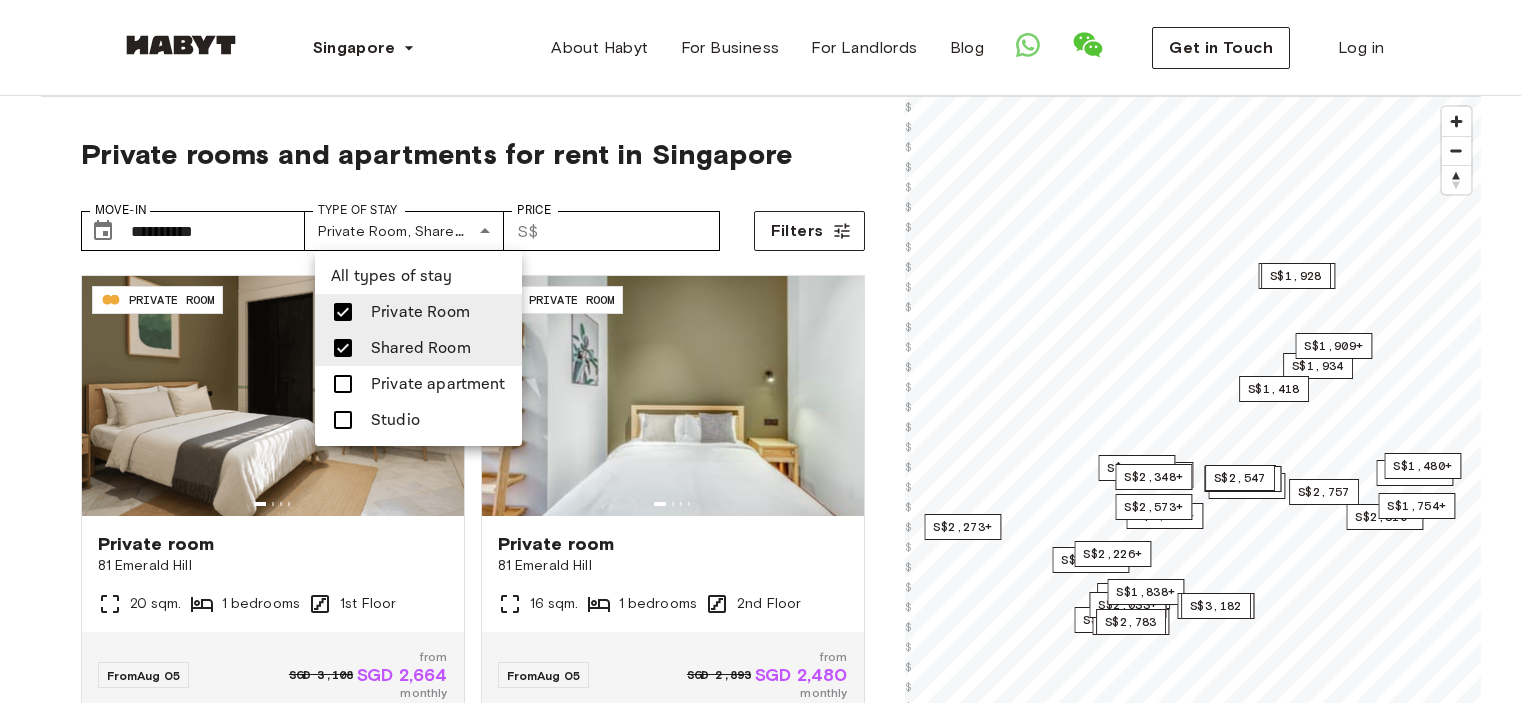 click at bounding box center [343, 312] 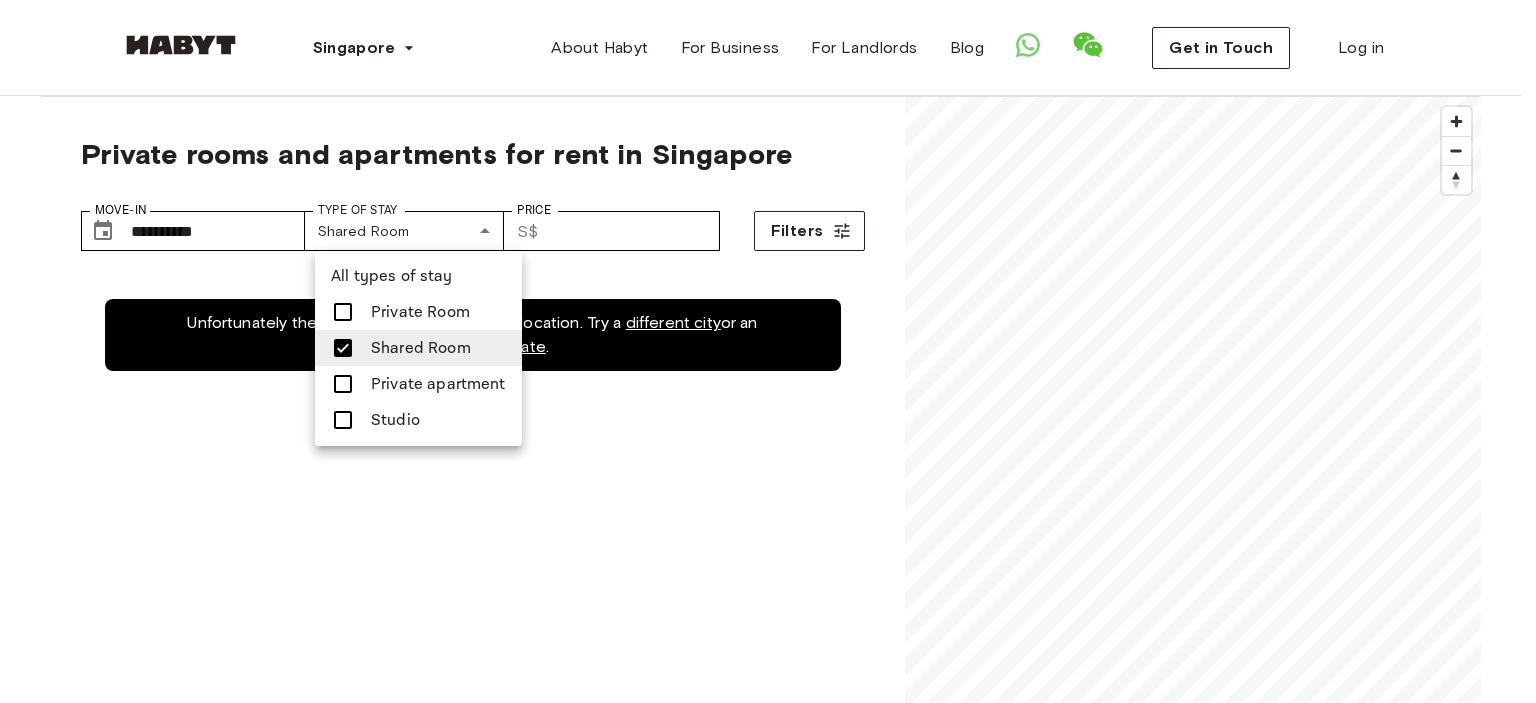 click at bounding box center (343, 312) 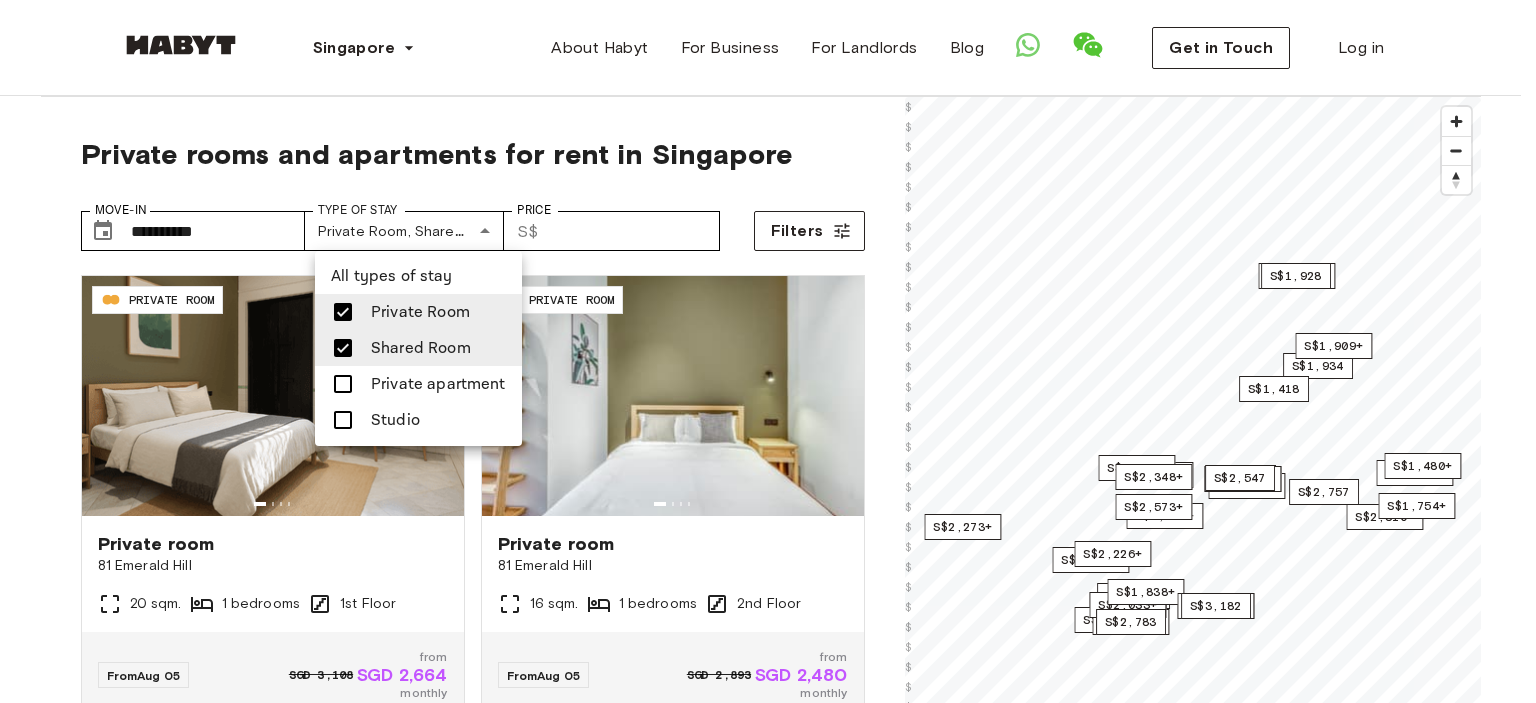 click at bounding box center (343, 348) 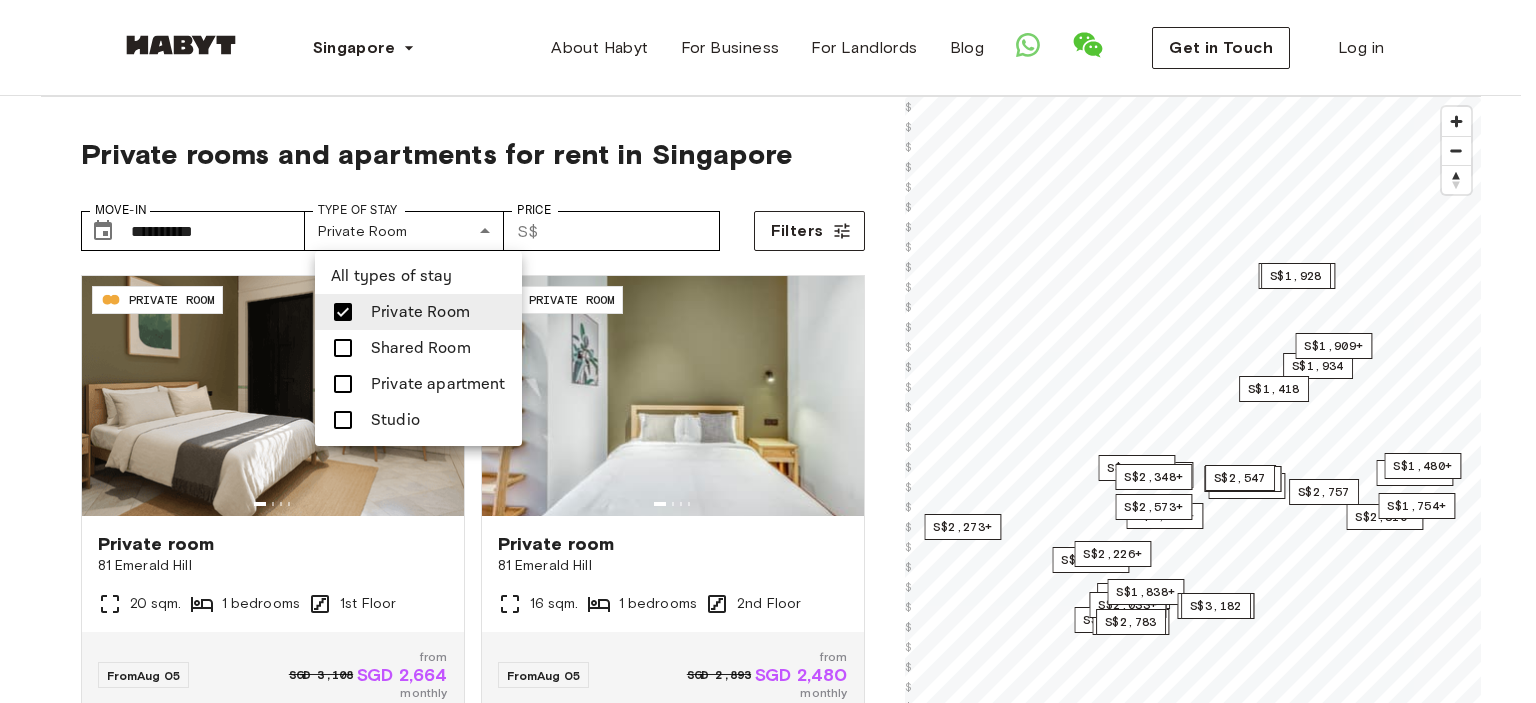 click at bounding box center (768, 351) 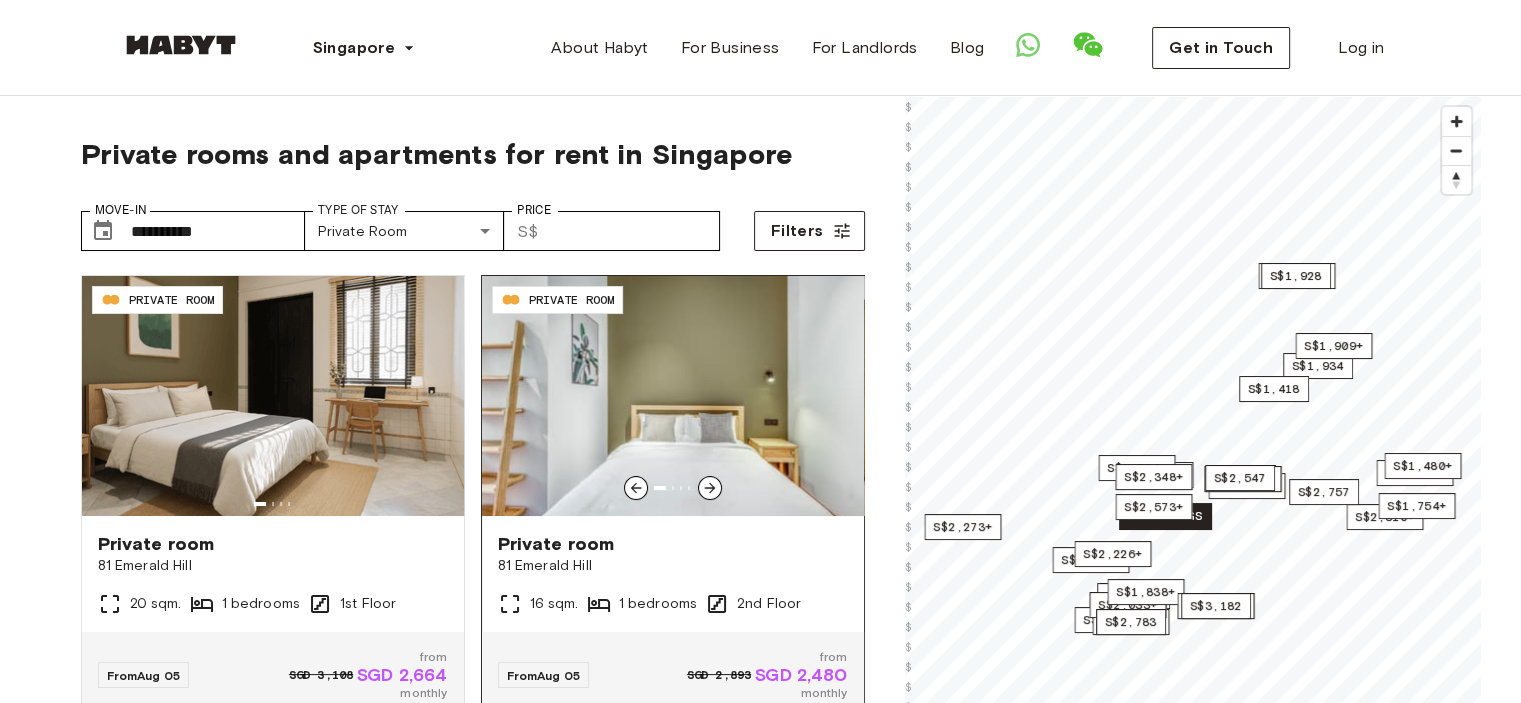 click 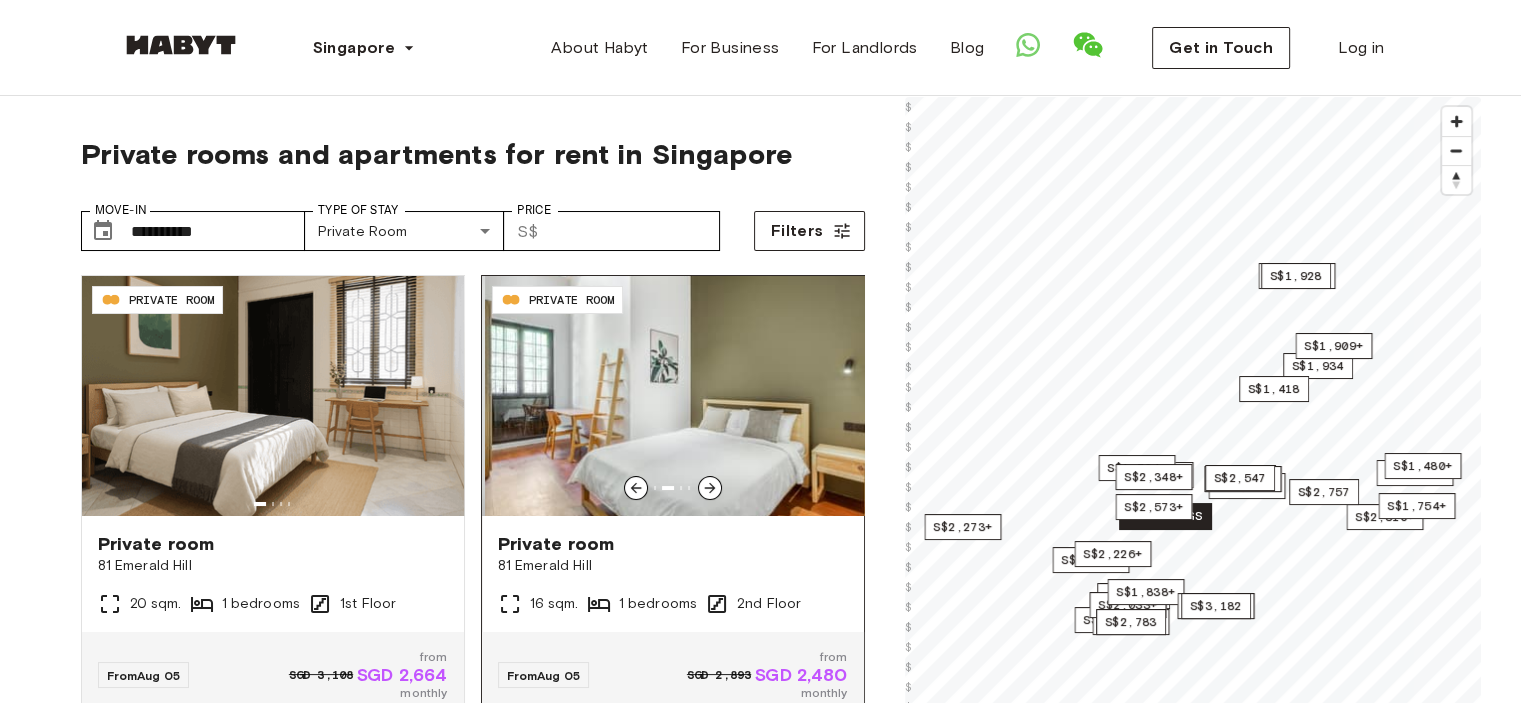 click 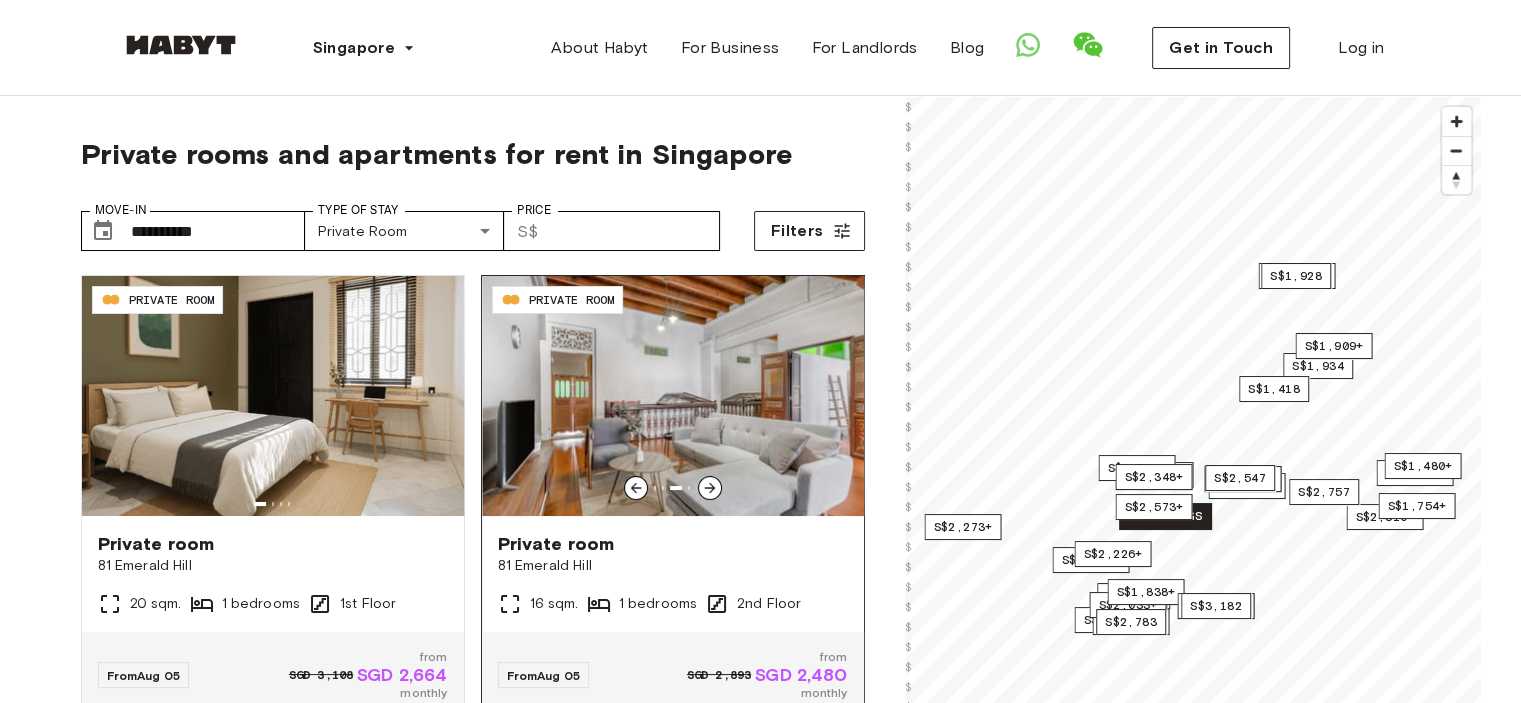 click 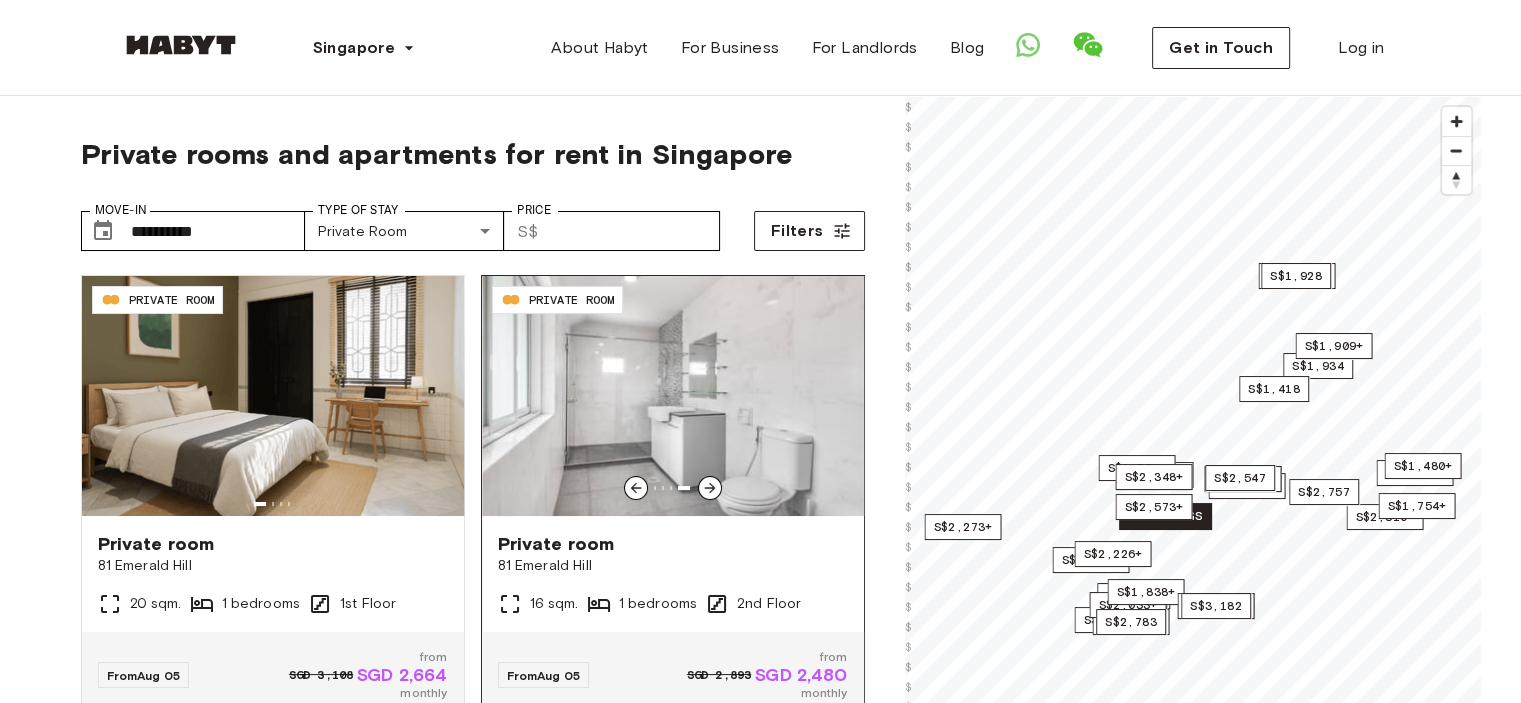 click 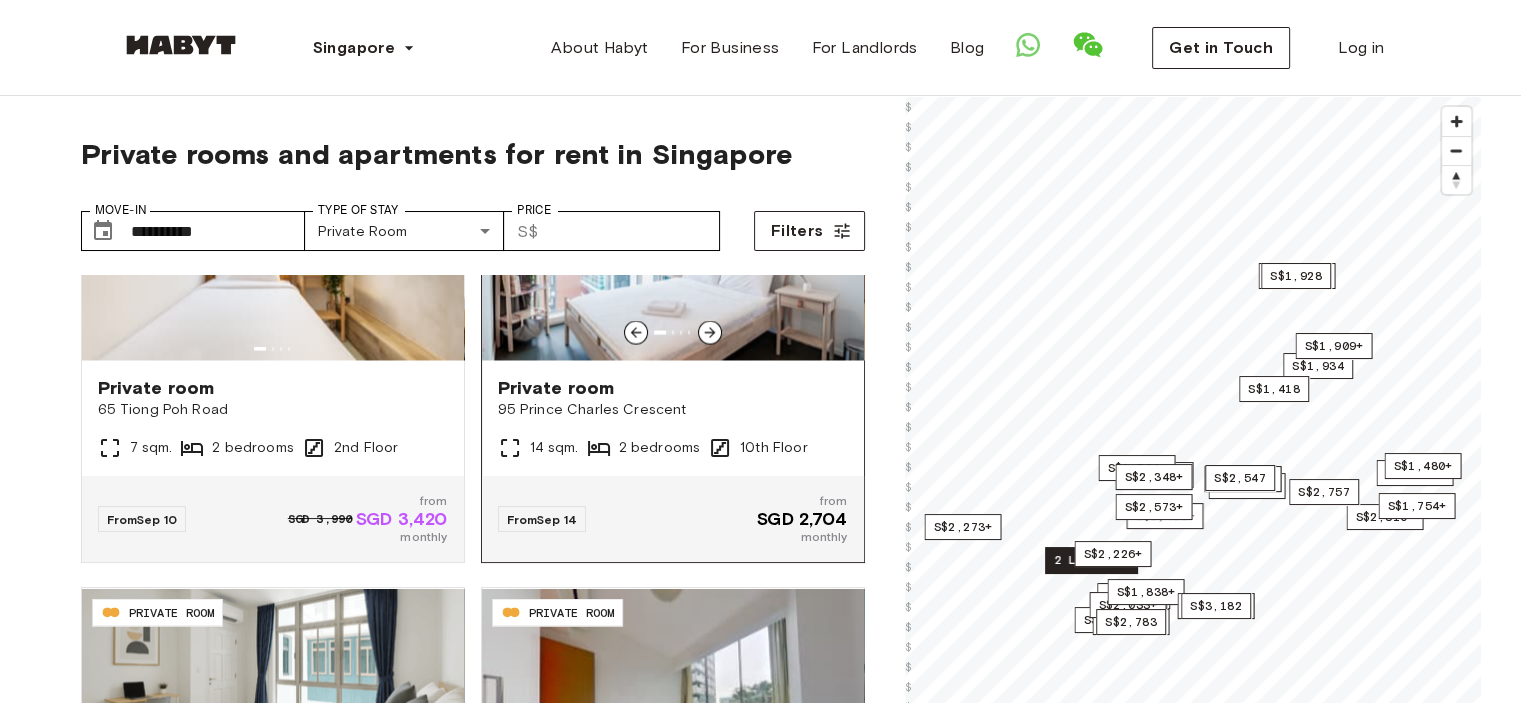 scroll, scrollTop: 3800, scrollLeft: 0, axis: vertical 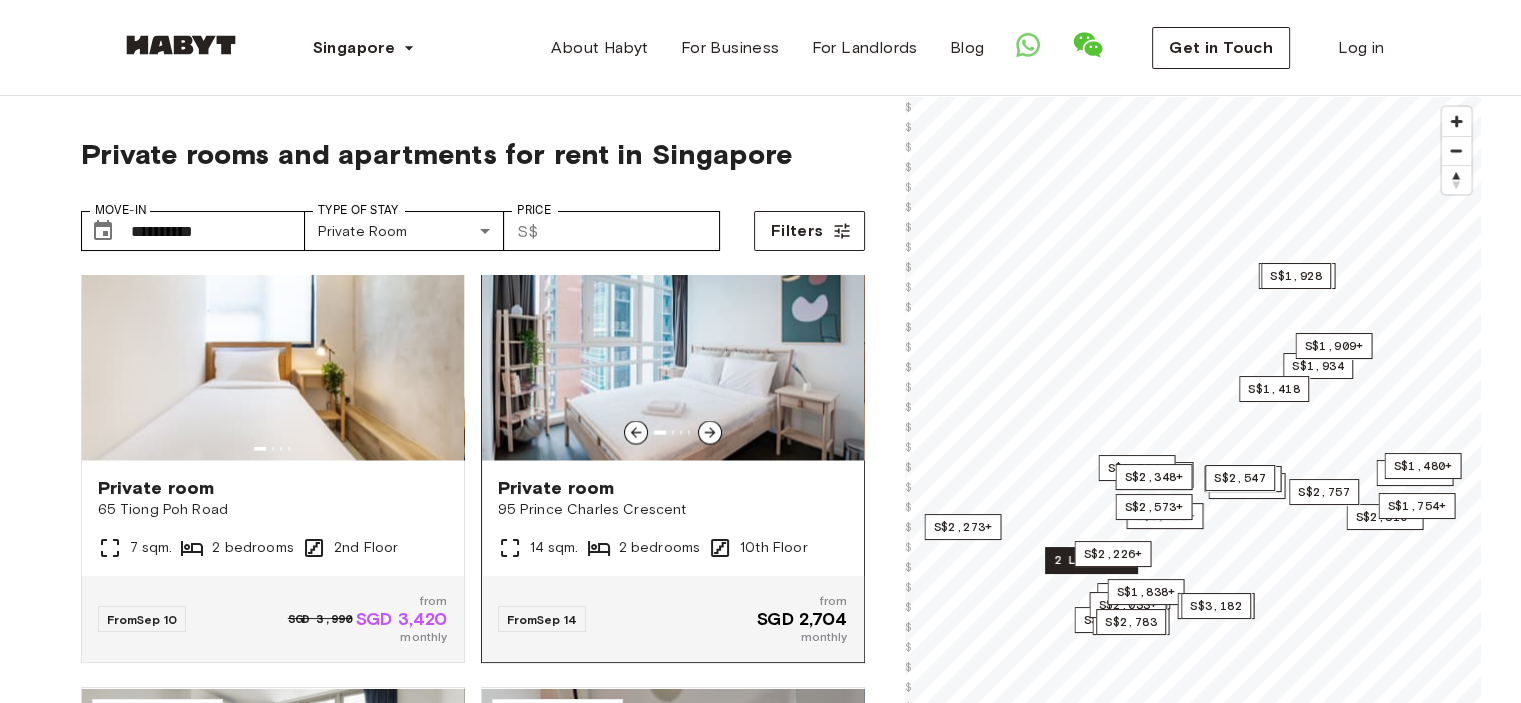click 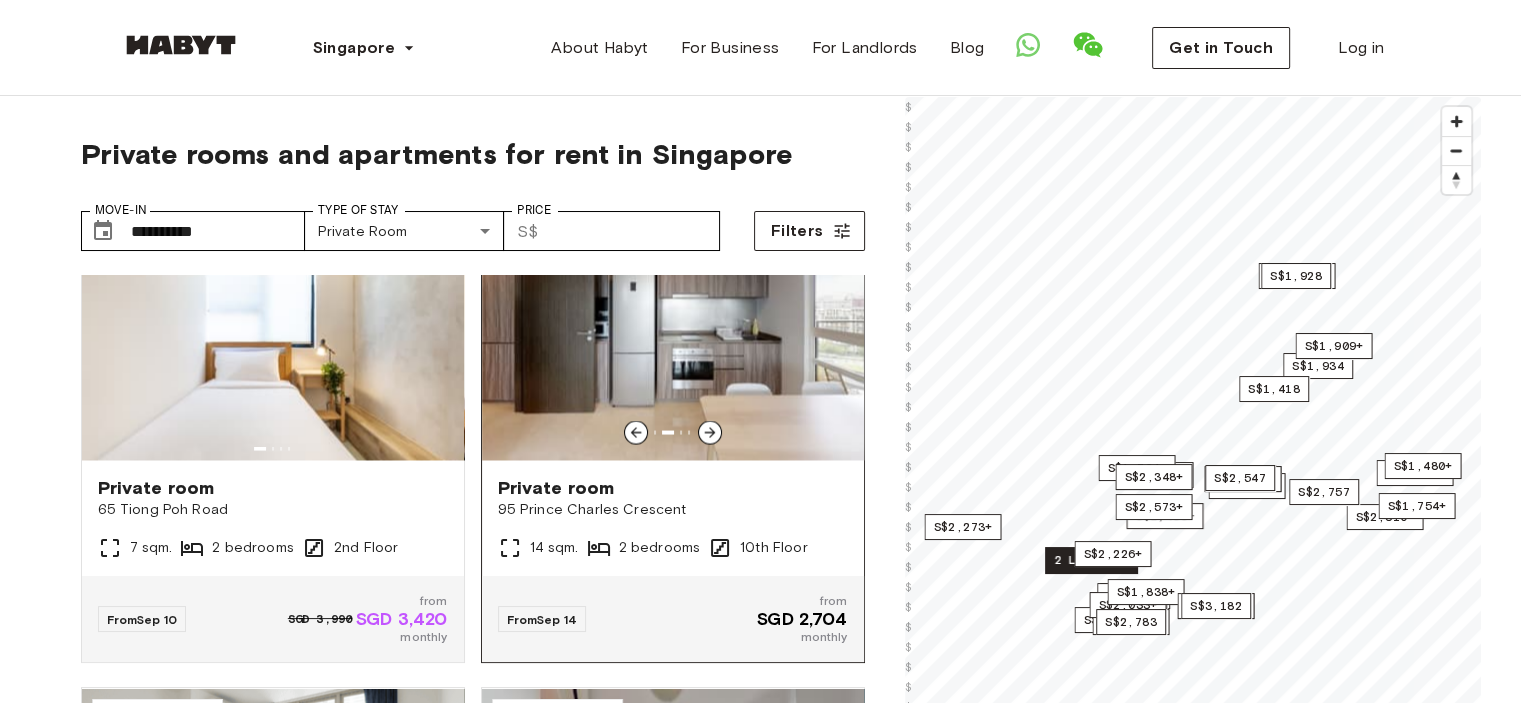 click 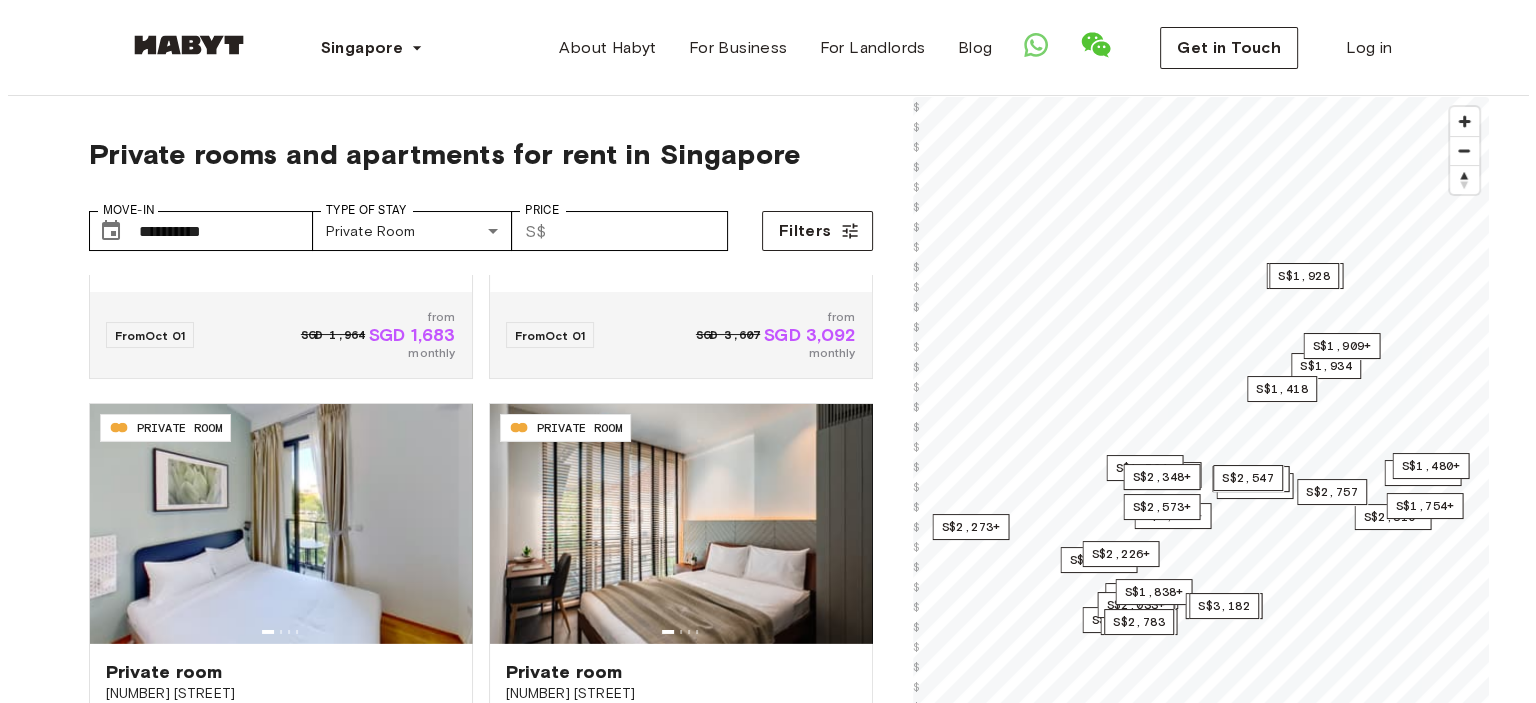 scroll, scrollTop: 6300, scrollLeft: 0, axis: vertical 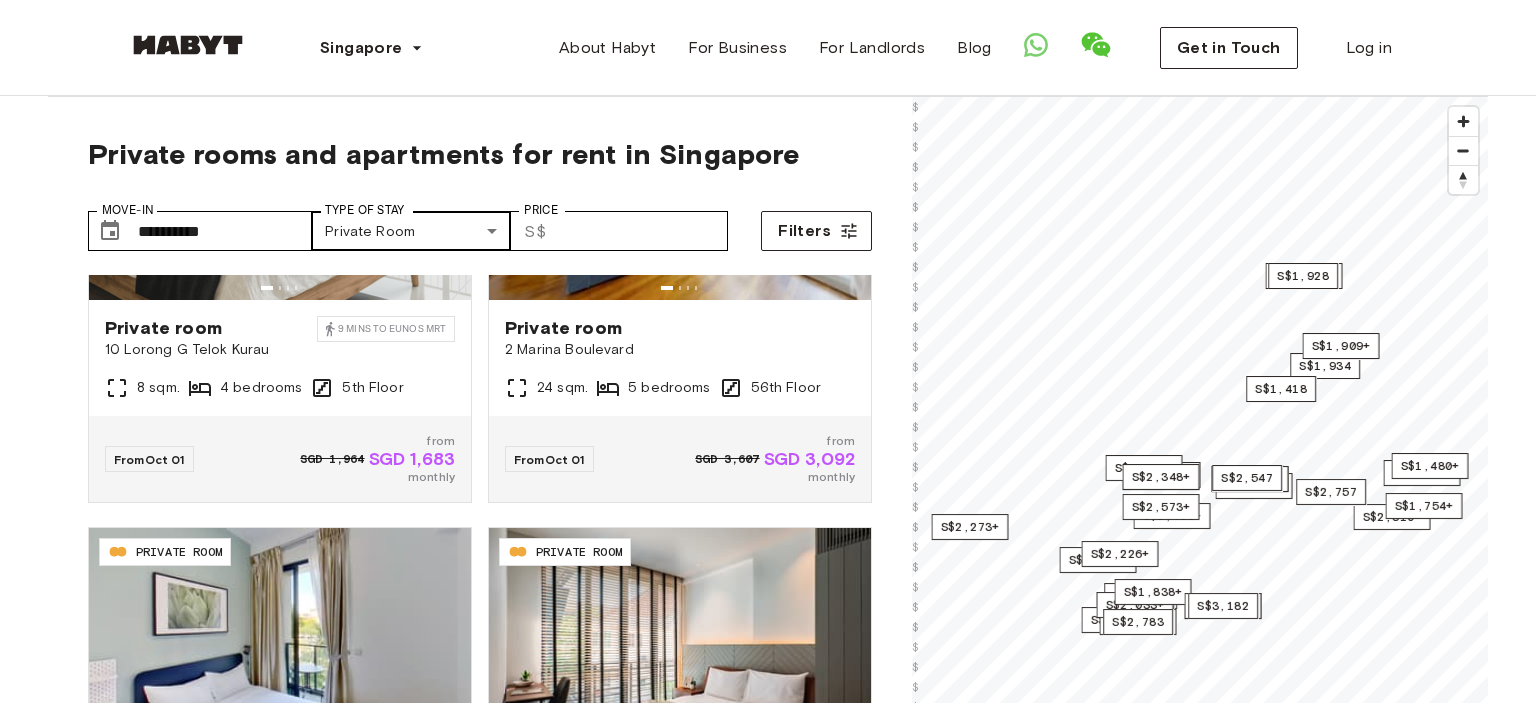 click on "Singapore Europe Amsterdam Berlin Frankfurt Hamburg Lisbon Madrid Milan Modena Paris Turin Munich Rotterdam Stuttgart Dusseldorf Cologne Zurich The Hague Graz Brussels Leipzig Asia Hong Kong Singapore Seoul Phuket Tokyo About Habyt For Business For Landlords Blog Get in Touch Log in Private rooms and apartments for rent in Singapore Move-In ​​​​​​​​​ Move-In Type of Stay Private Room ​​​​​​​​​​ Type of Stay Price ​​ S$ Price Filters SG-01-021-003-01 PRIVATE ROOM Private room 81 Emerald Hill 20 sqm. 1 bedrooms 1st Floor From  Aug 05 SGD 3,108 from SGD 2,664 monthly SG-01-021-008-01 PRIVATE ROOM Private room 81 Emerald Hill 16 sqm. 1 bedrooms 2nd Floor From  Aug 05 SGD 2,893 from SGD 2,480 monthly SG-01-001-018-02 PRIVATE ROOM Private room 16 Hamilton Road 14 sqm. 2 bedrooms 3rd Floor From  Aug 05 from SGD 2,321 monthly SG-01-073-008-02 PRIVATE ROOM Private room 6 Marina Boulevard 3 mins to DT MRT 8 sqm. 4 bedrooms 40th Floor From  Aug 05 SGD 2,547 from SGD 2,183 monthly SG-01-078-001-03 PRIVATE ROOM Private room 3 & 5 Yong Siak Street 8 mins to TB MRT 10 sqm." at bounding box center (768, 2297) 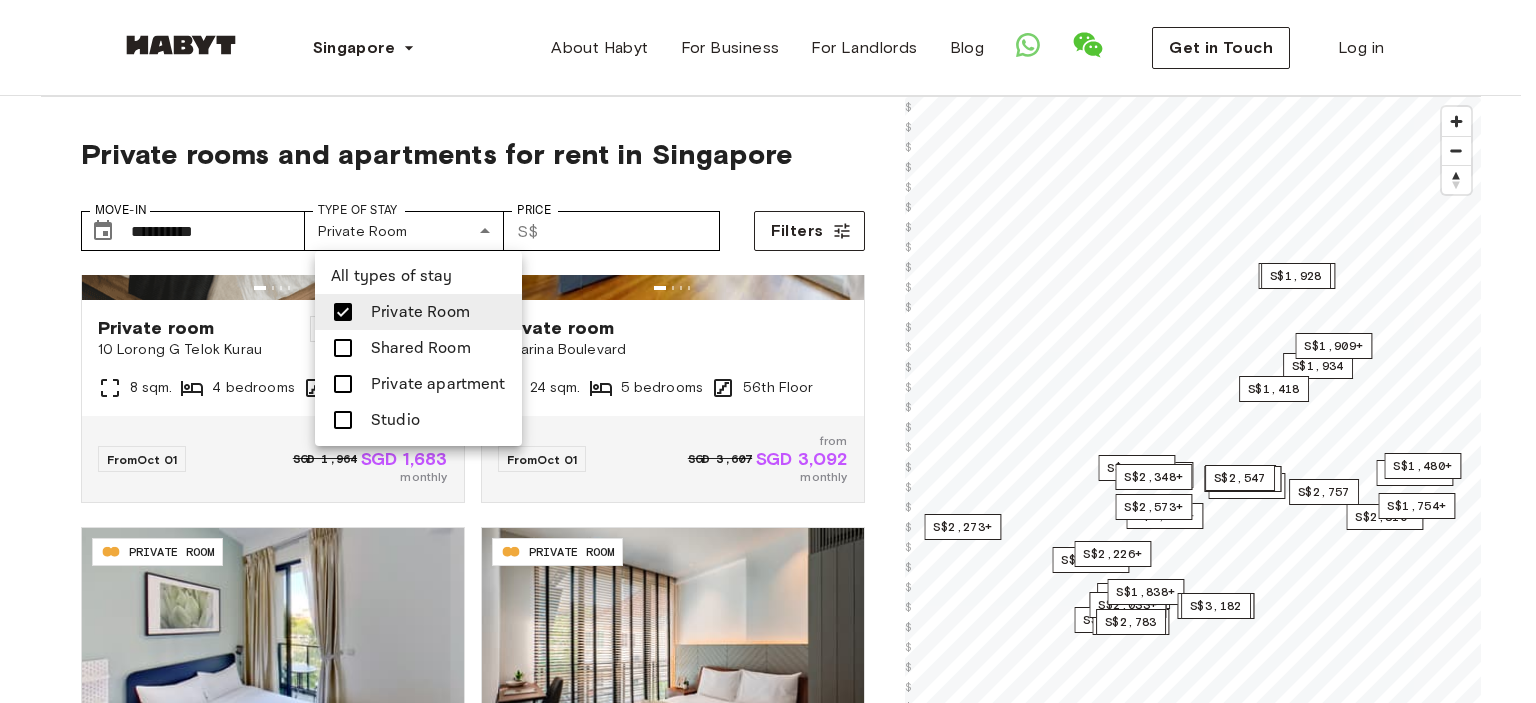 click on "Private apartment" at bounding box center (438, 384) 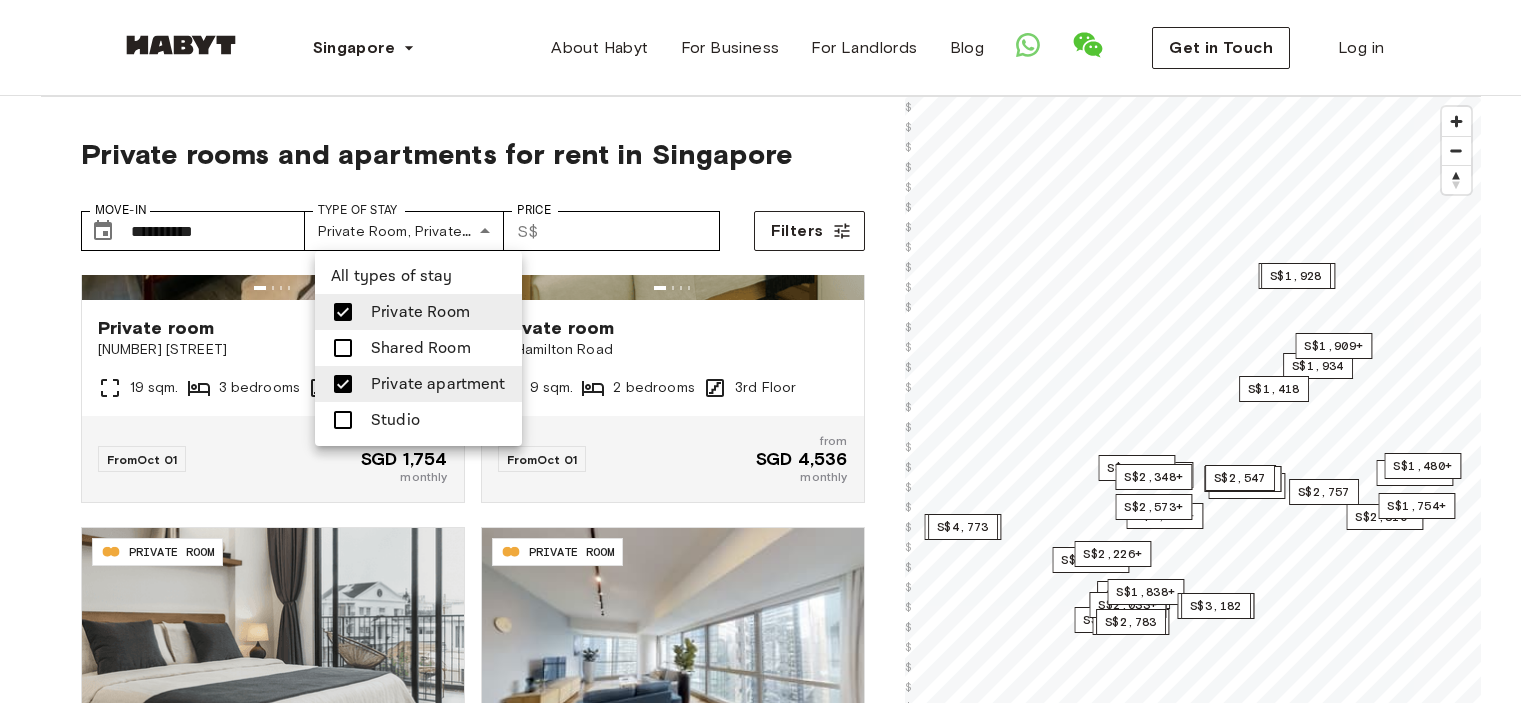 click on "Private Room" at bounding box center (420, 312) 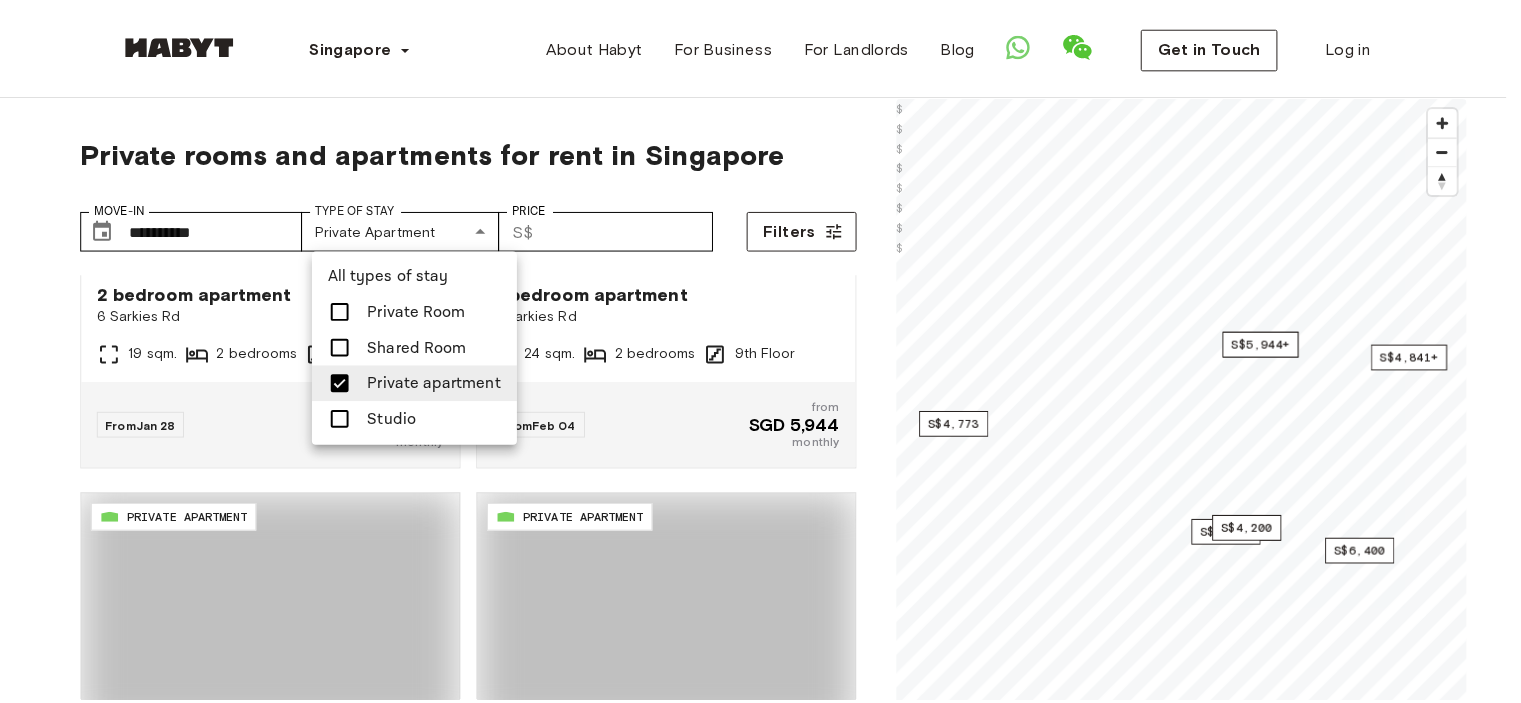 scroll, scrollTop: 3068, scrollLeft: 0, axis: vertical 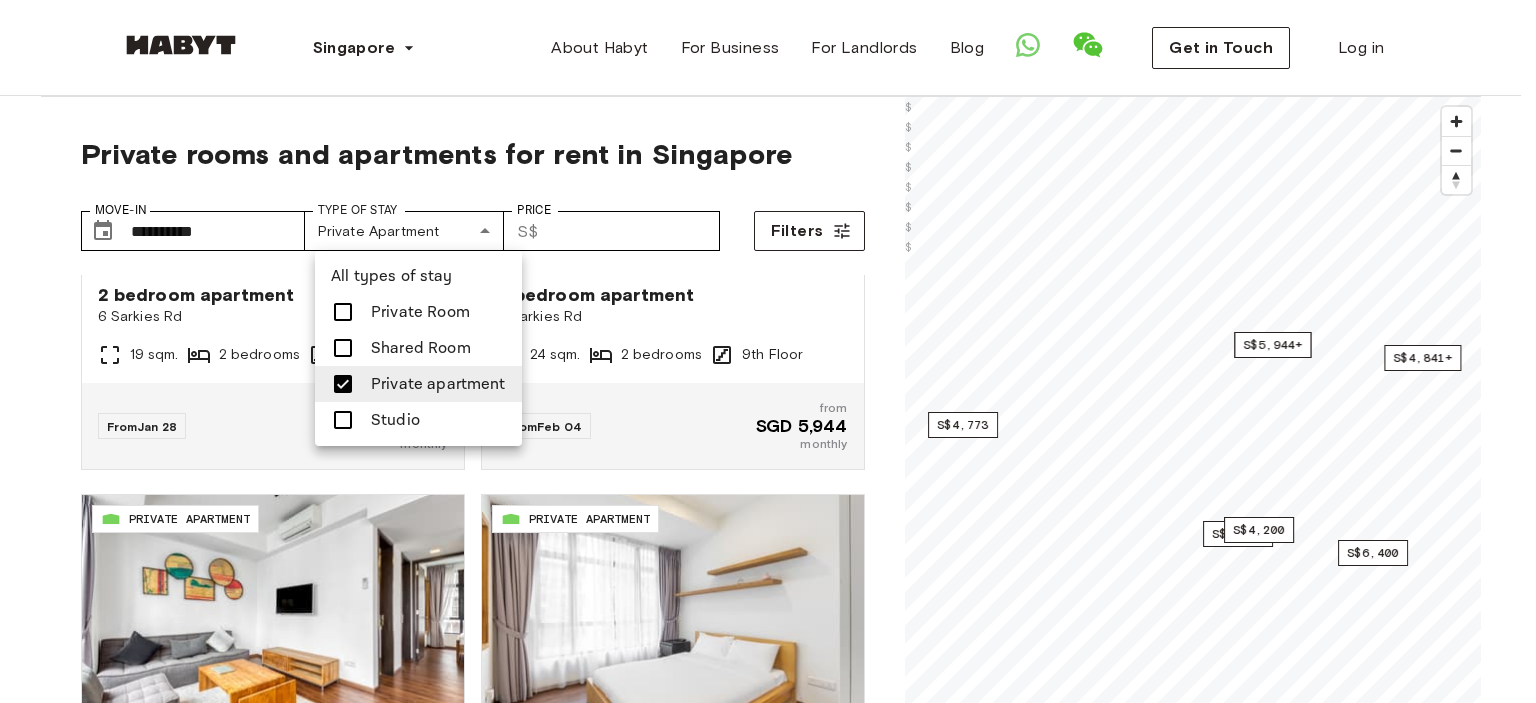 click at bounding box center (768, 351) 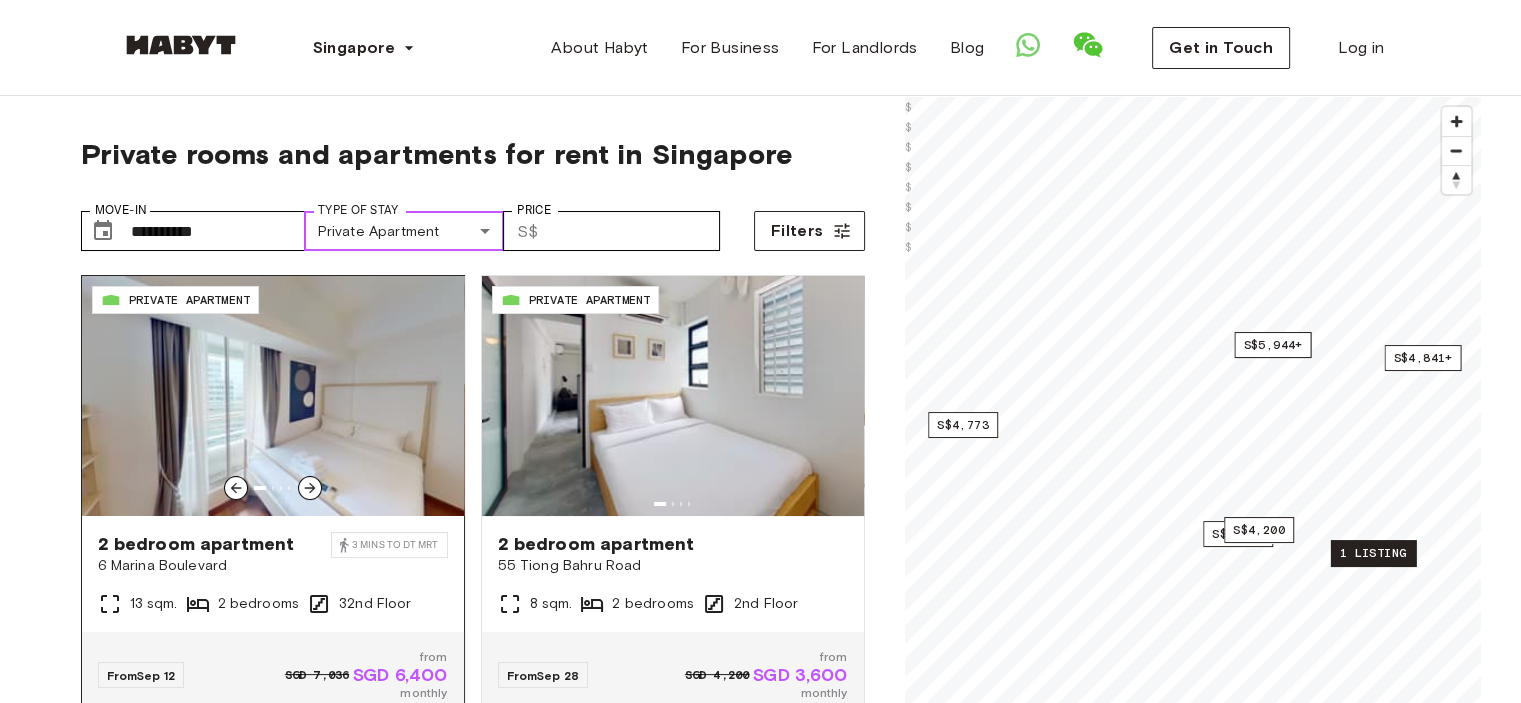 scroll, scrollTop: 0, scrollLeft: 0, axis: both 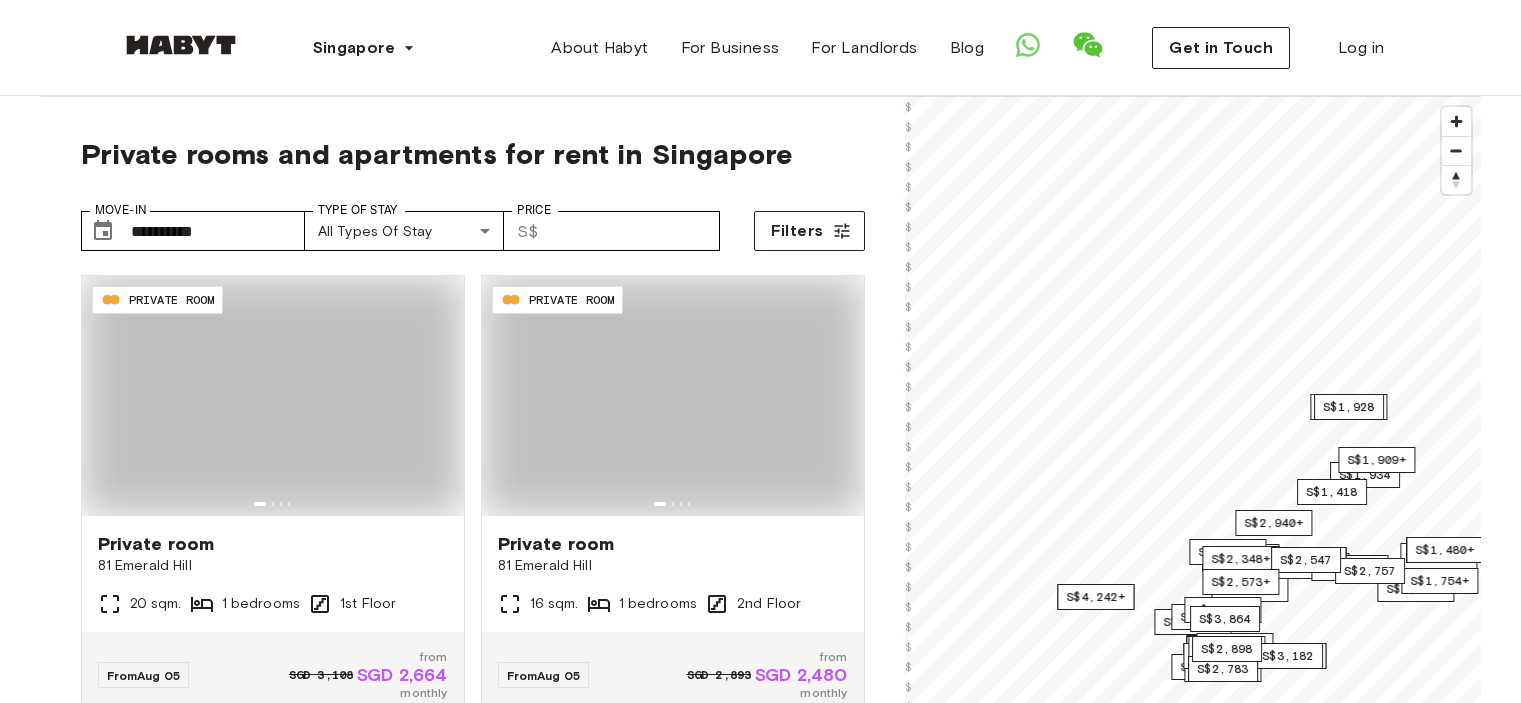 type on "**********" 